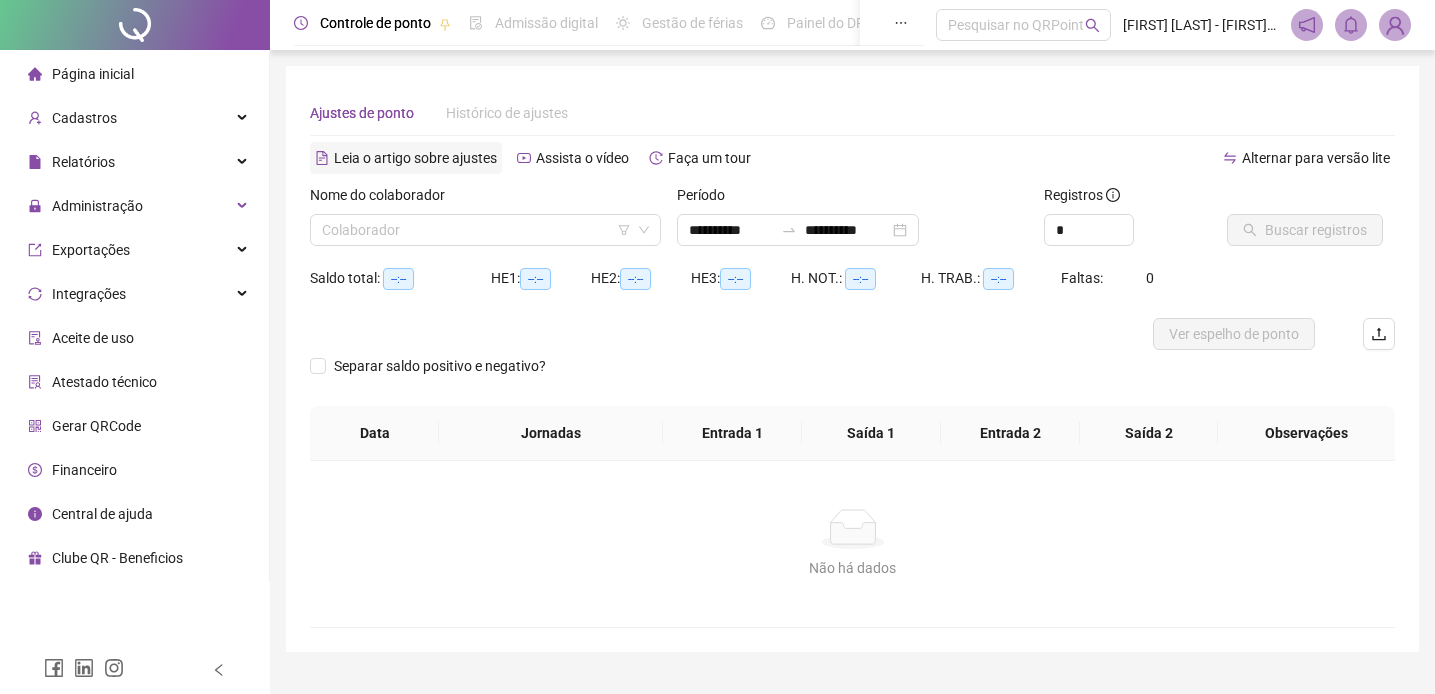 scroll, scrollTop: 0, scrollLeft: 0, axis: both 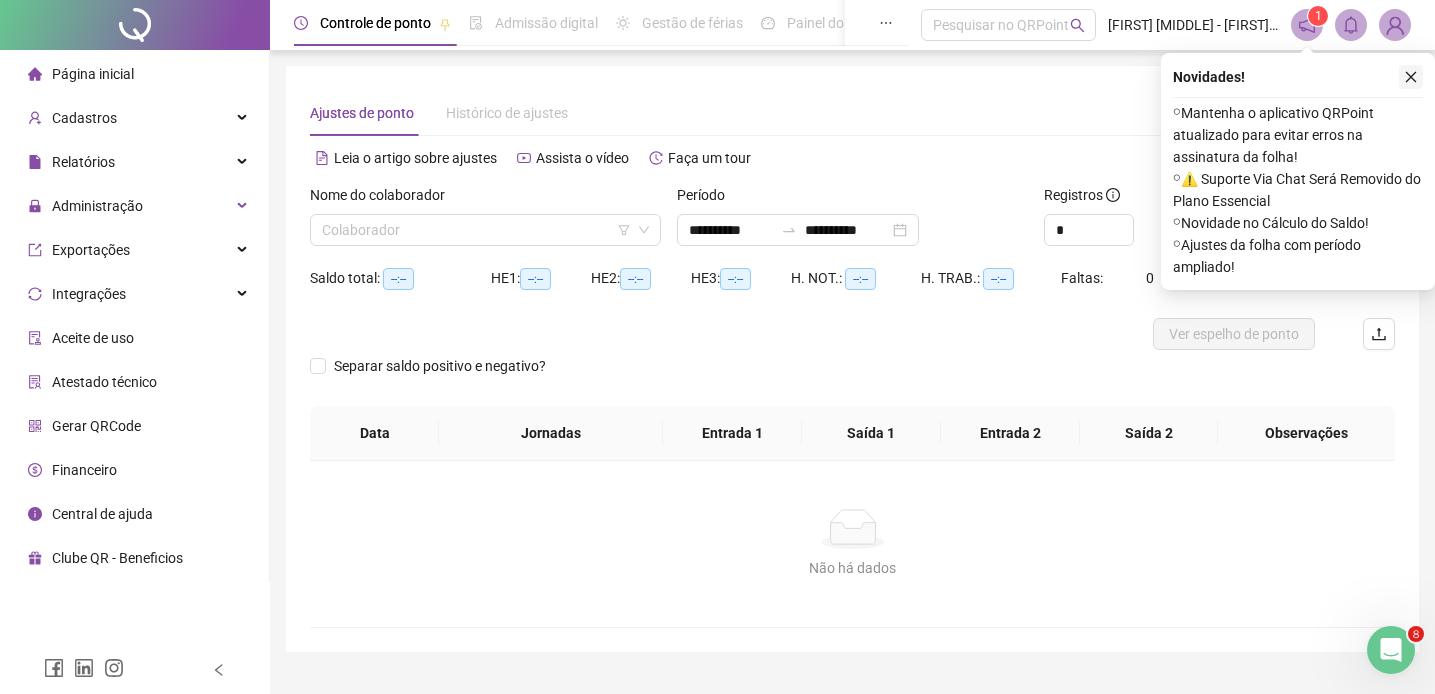 click 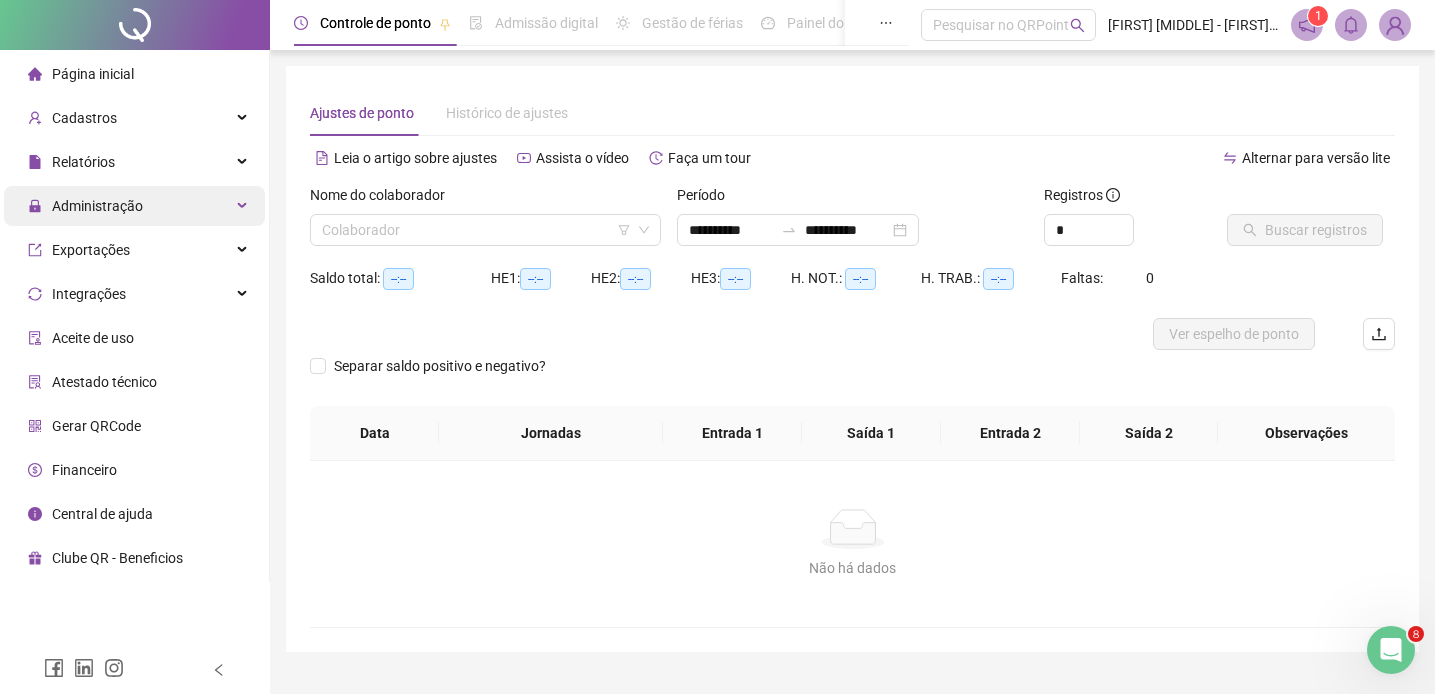 click on "Administração" at bounding box center (134, 206) 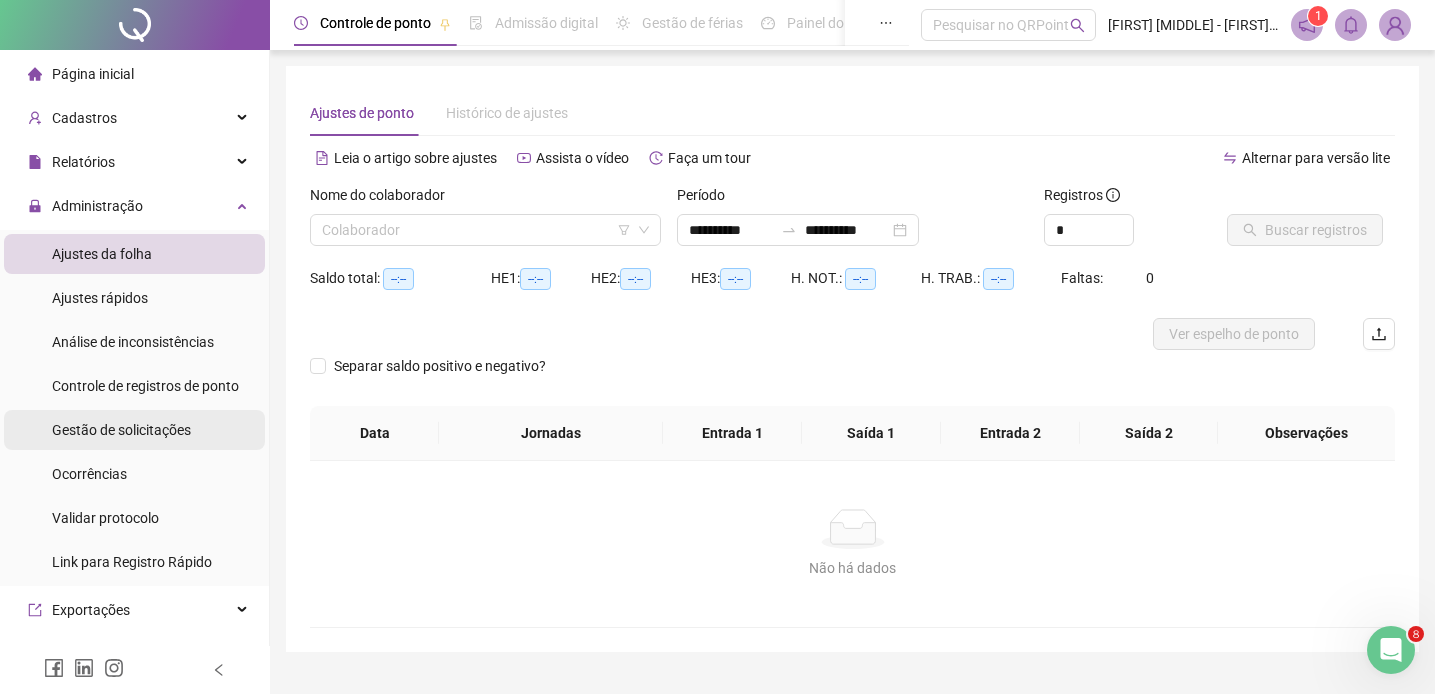 click on "Gestão de solicitações" at bounding box center [121, 430] 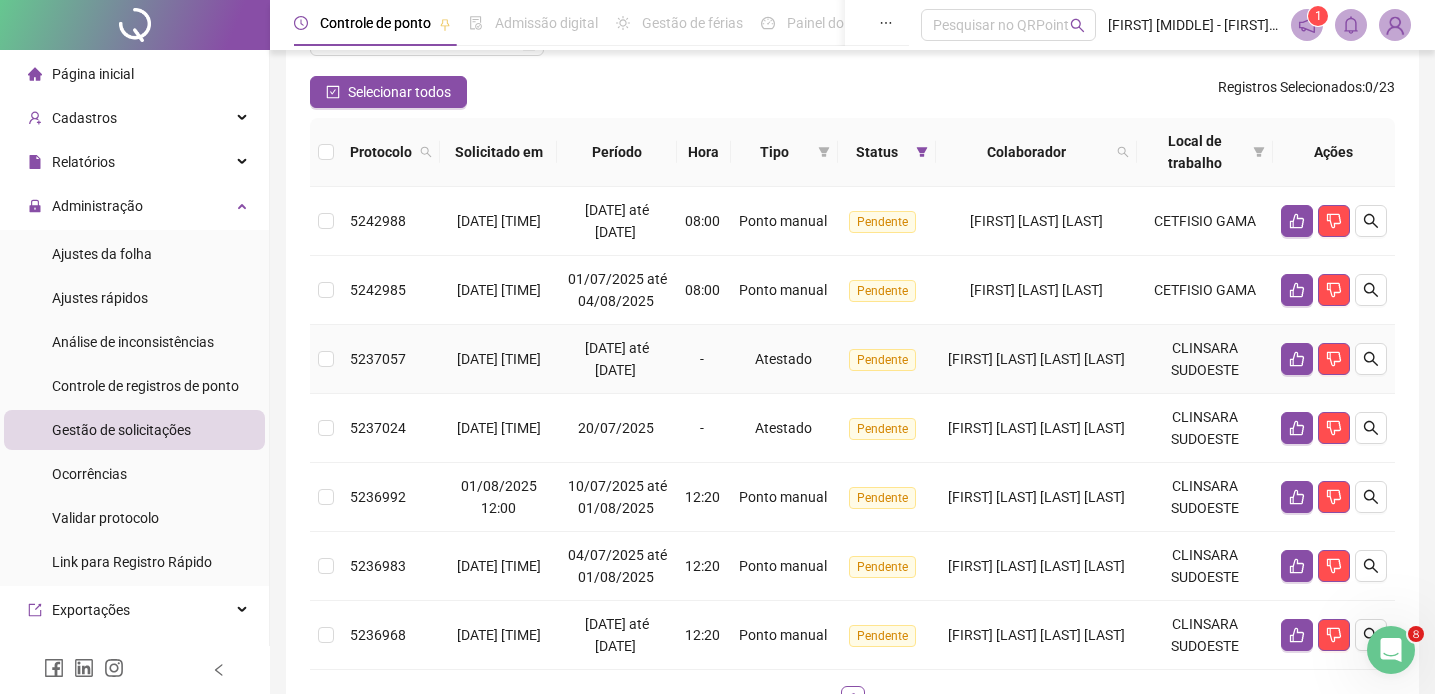 scroll, scrollTop: 157, scrollLeft: 0, axis: vertical 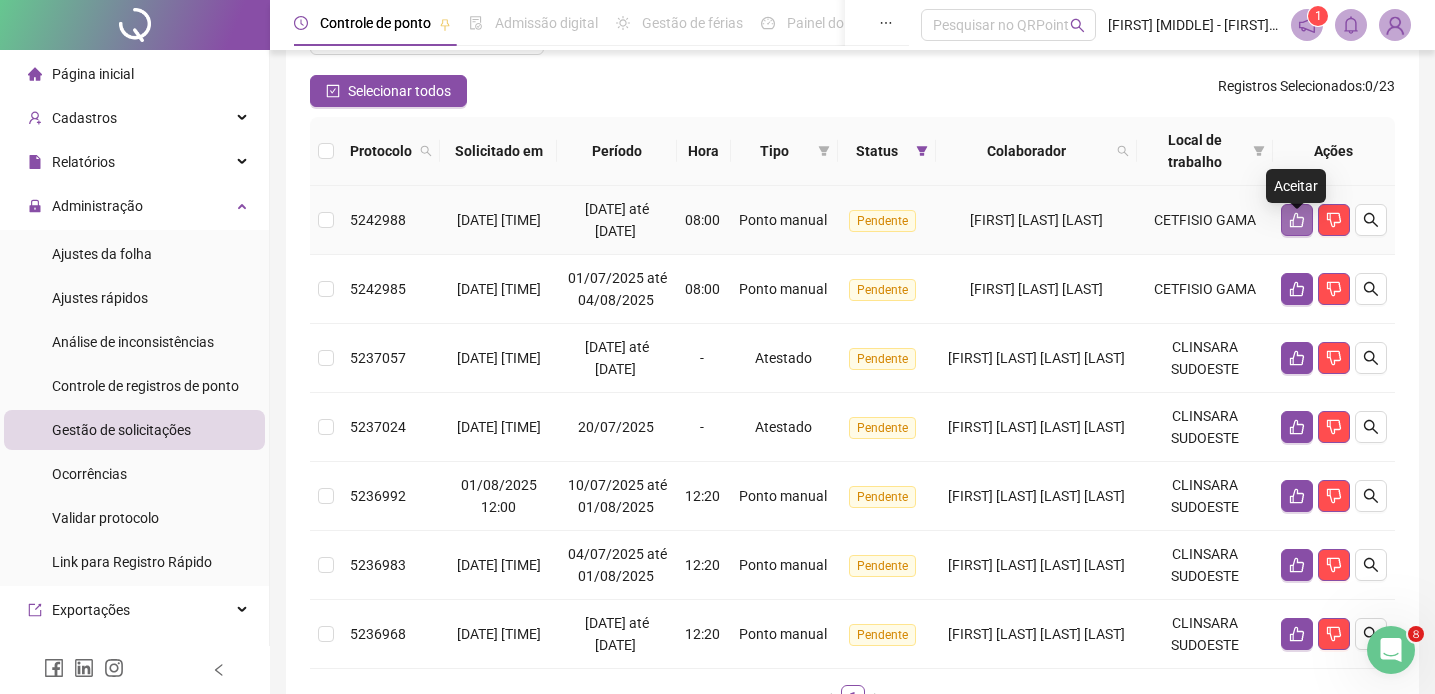 click at bounding box center (1297, 220) 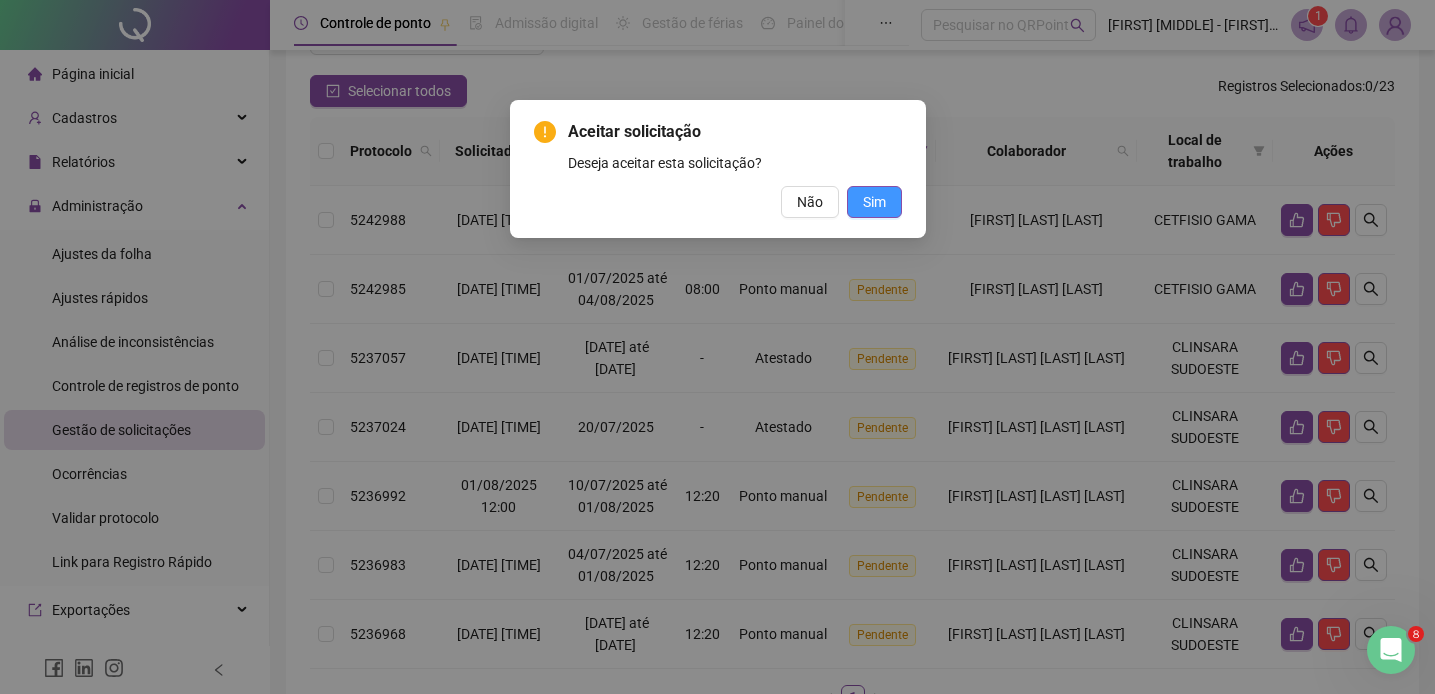 click on "Sim" at bounding box center [874, 202] 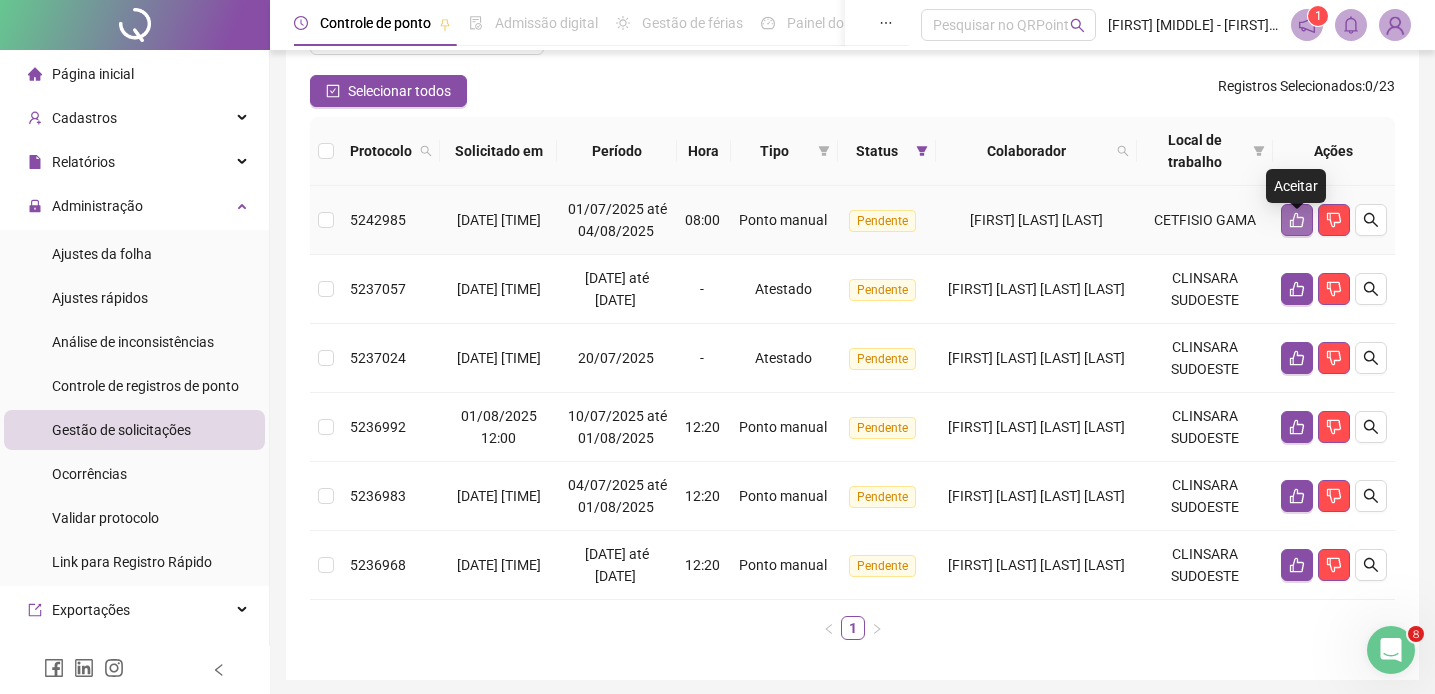 click 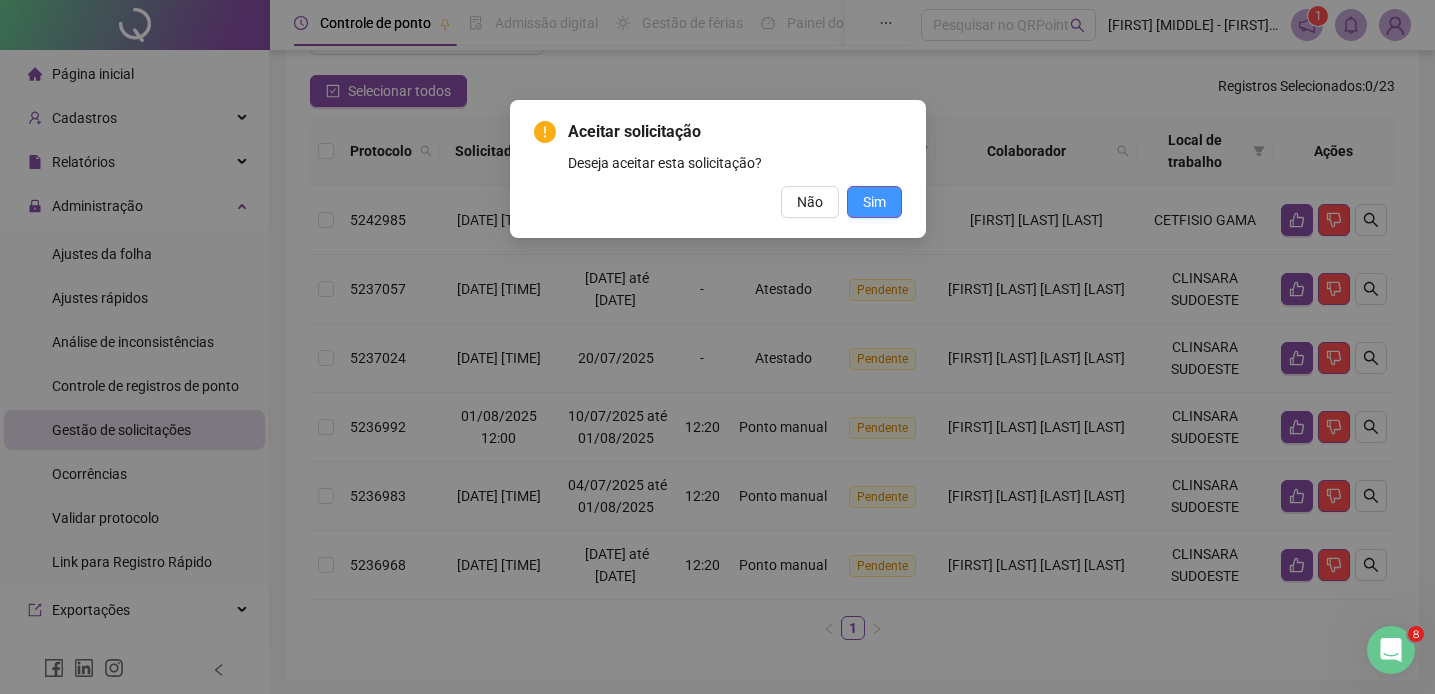 click on "Sim" at bounding box center (874, 202) 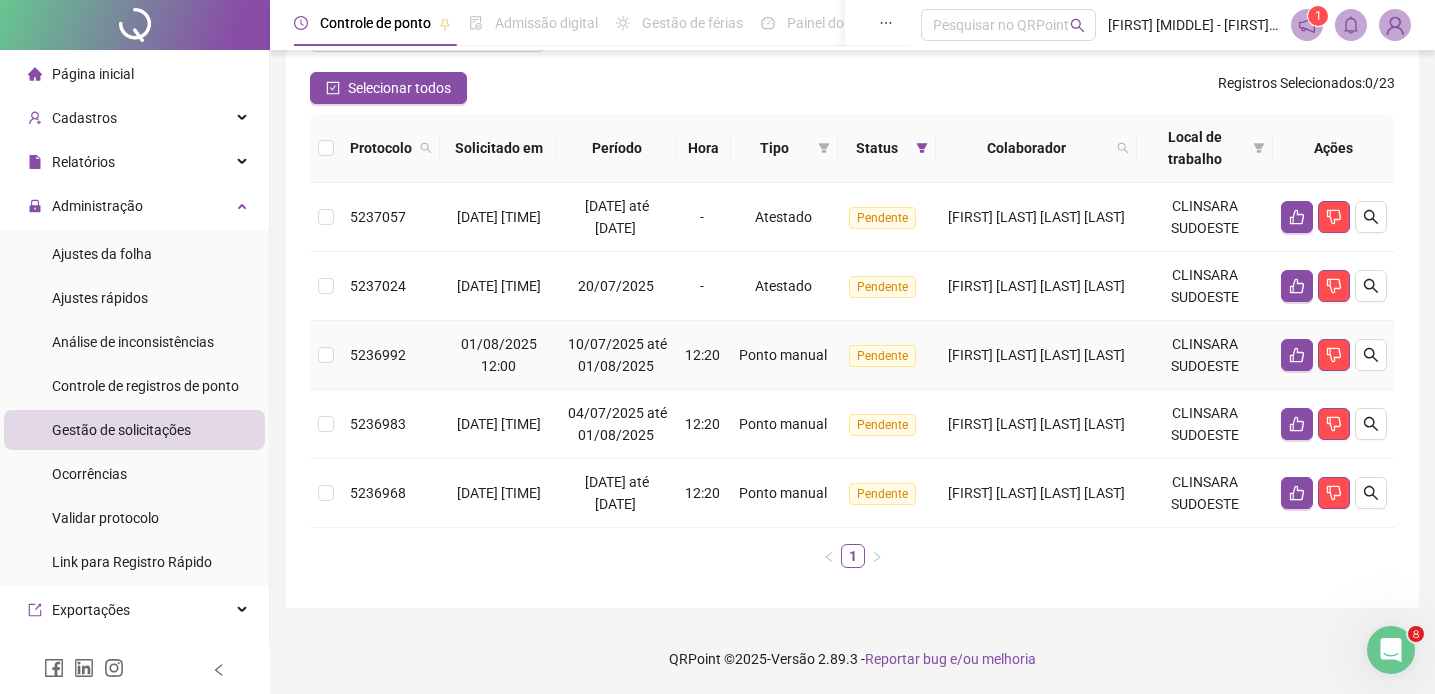 scroll, scrollTop: 0, scrollLeft: 0, axis: both 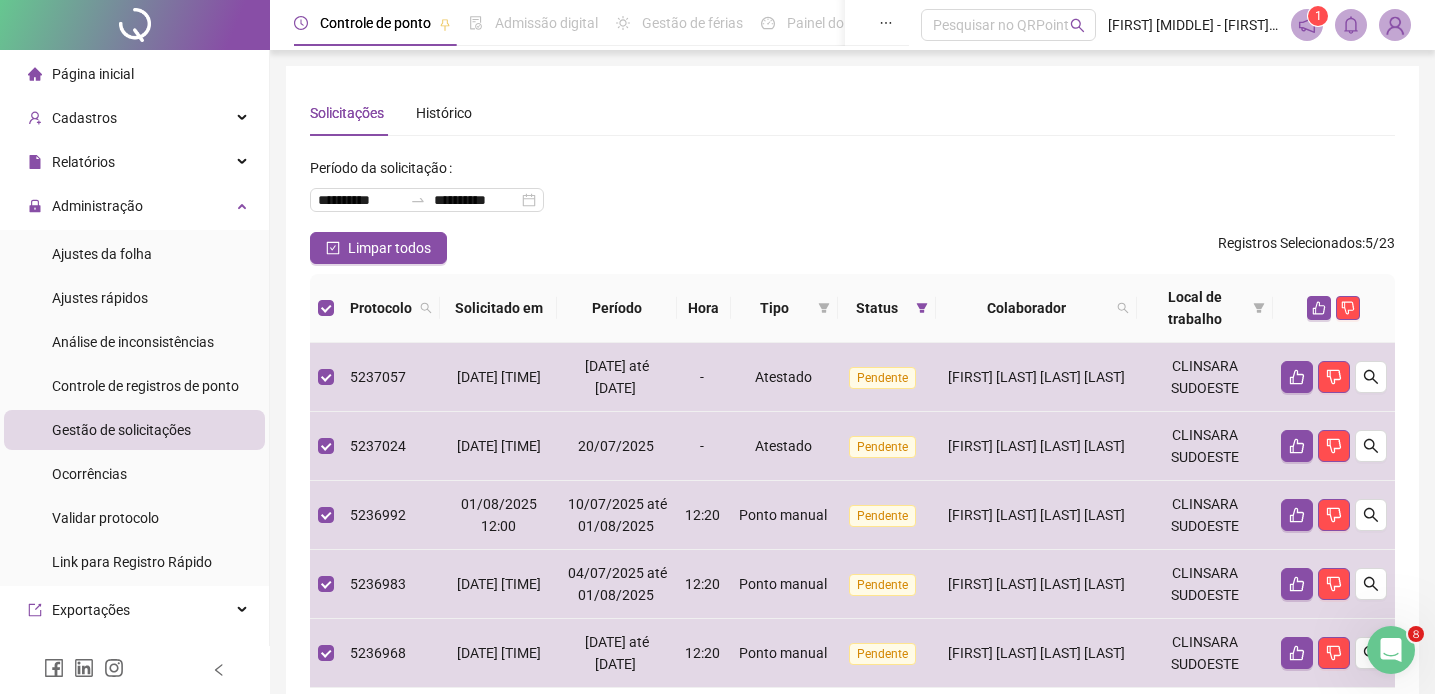 drag, startPoint x: 1317, startPoint y: 314, endPoint x: 1314, endPoint y: 336, distance: 22.203604 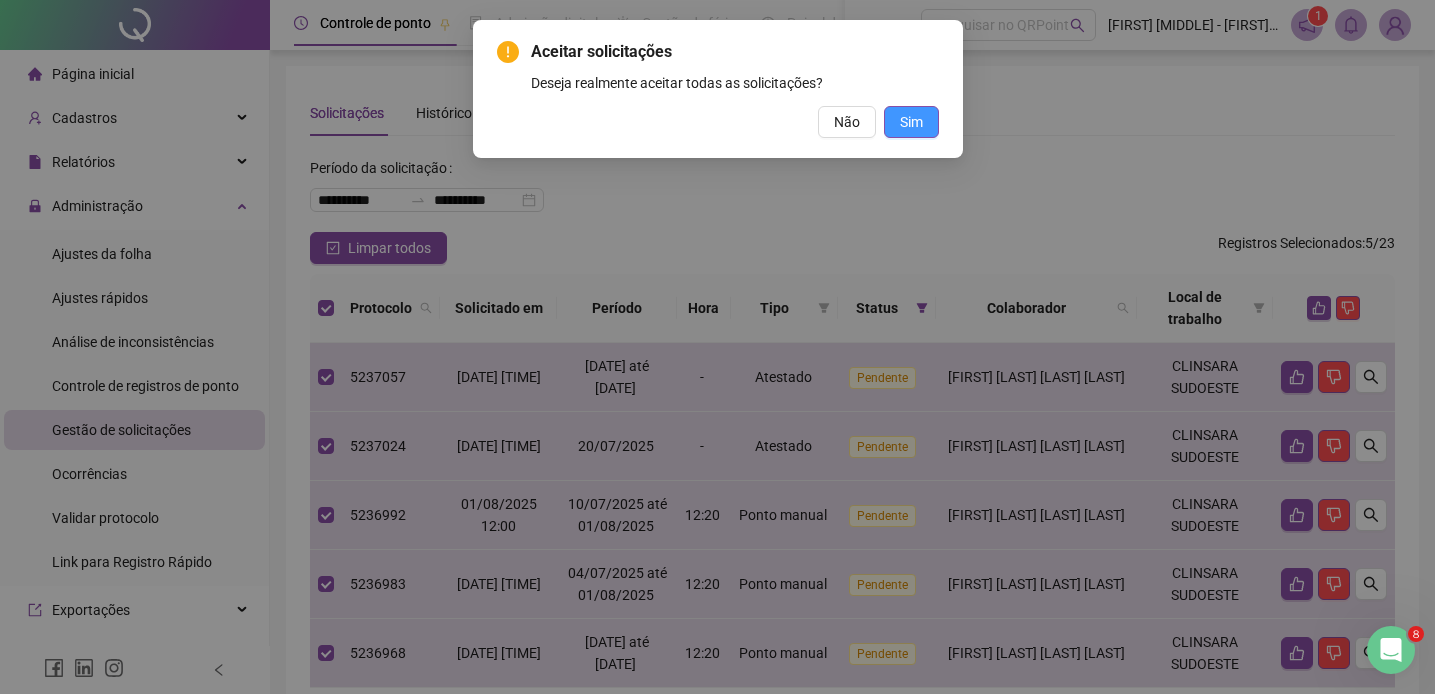 click on "Sim" at bounding box center [911, 122] 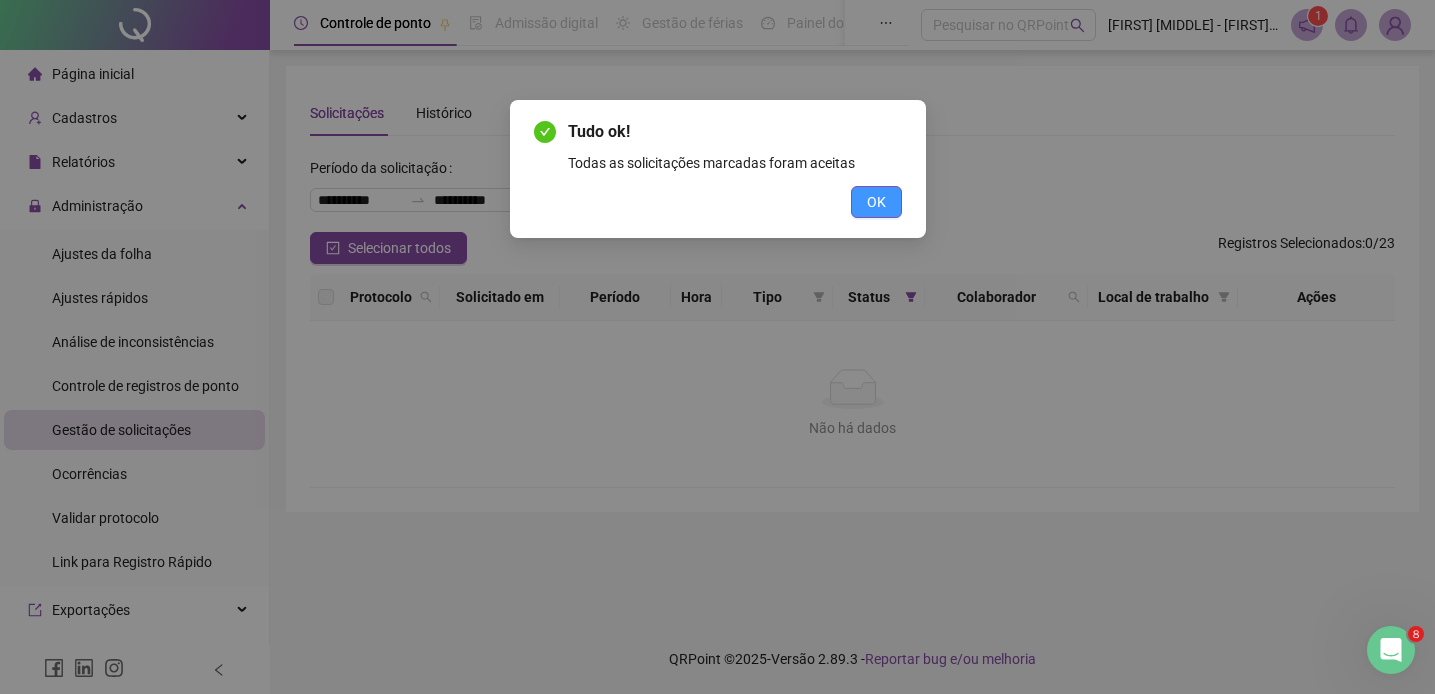 click on "OK" at bounding box center [876, 202] 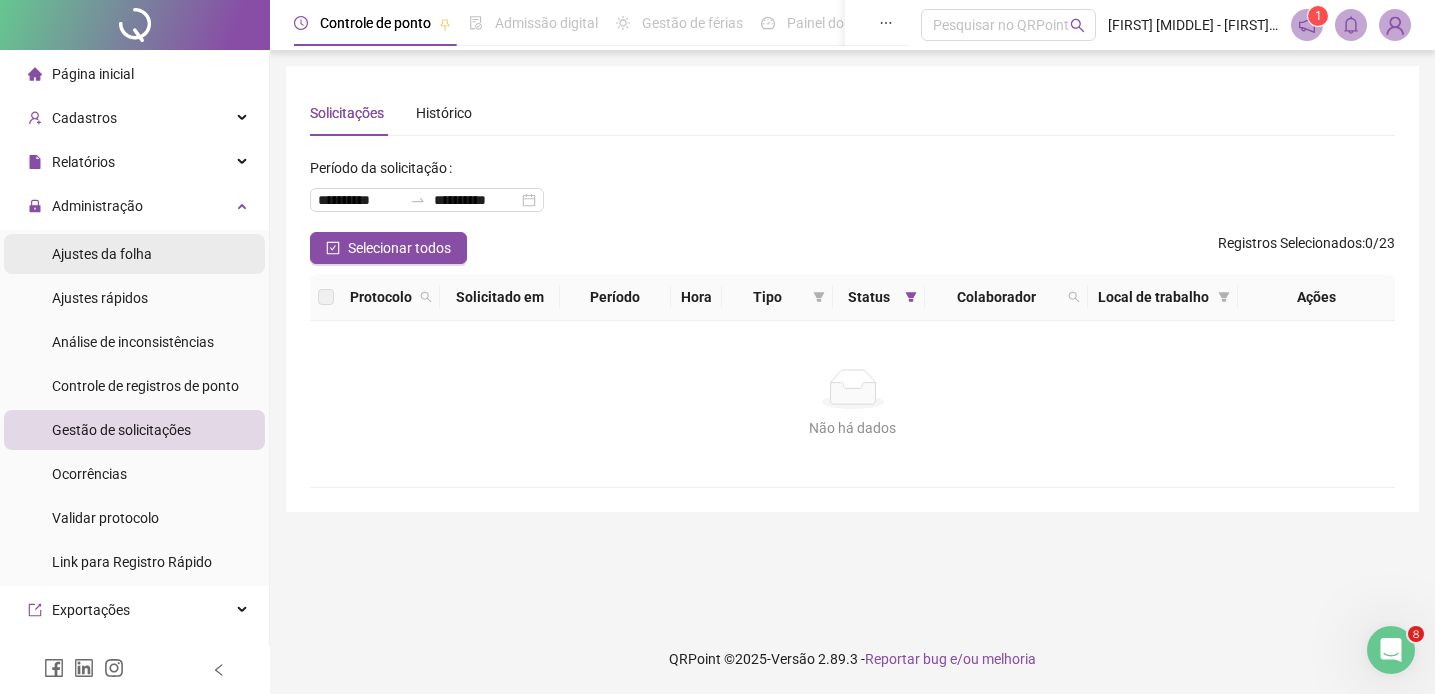 click on "Ajustes da folha" at bounding box center (102, 254) 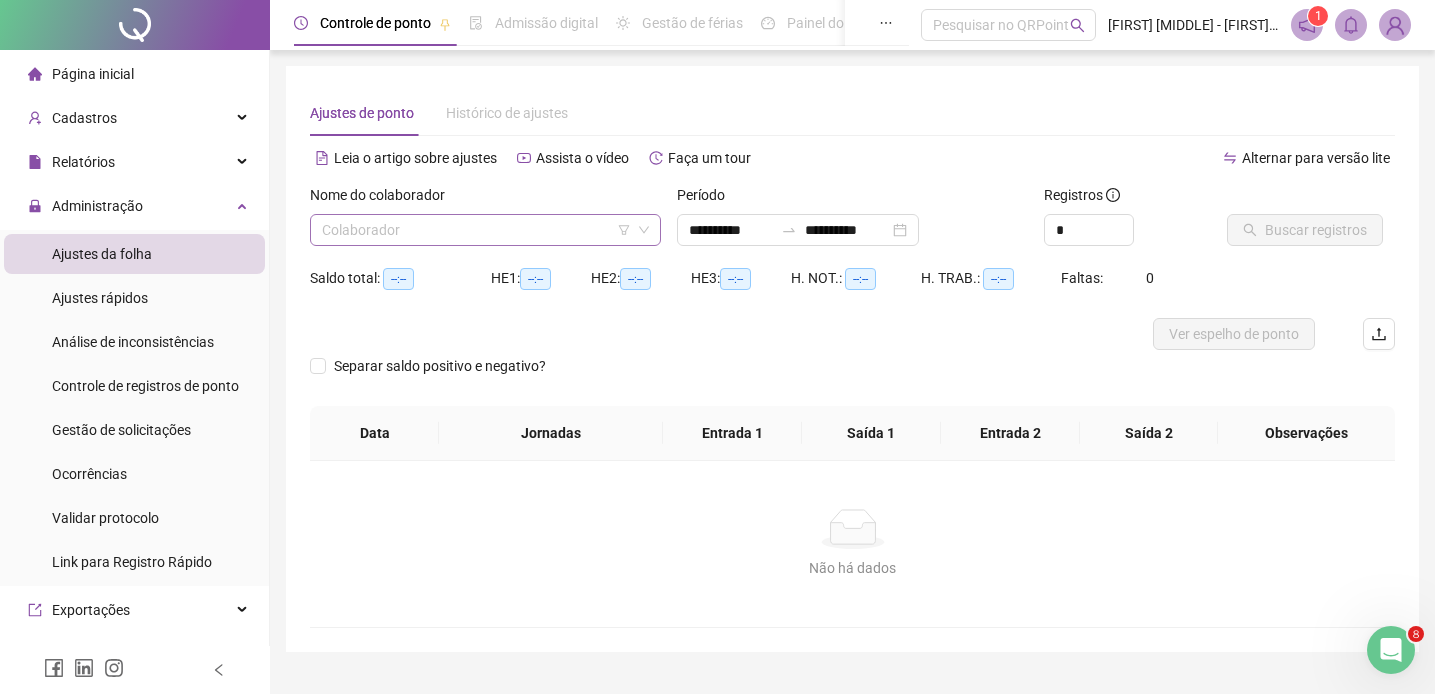 click at bounding box center (476, 230) 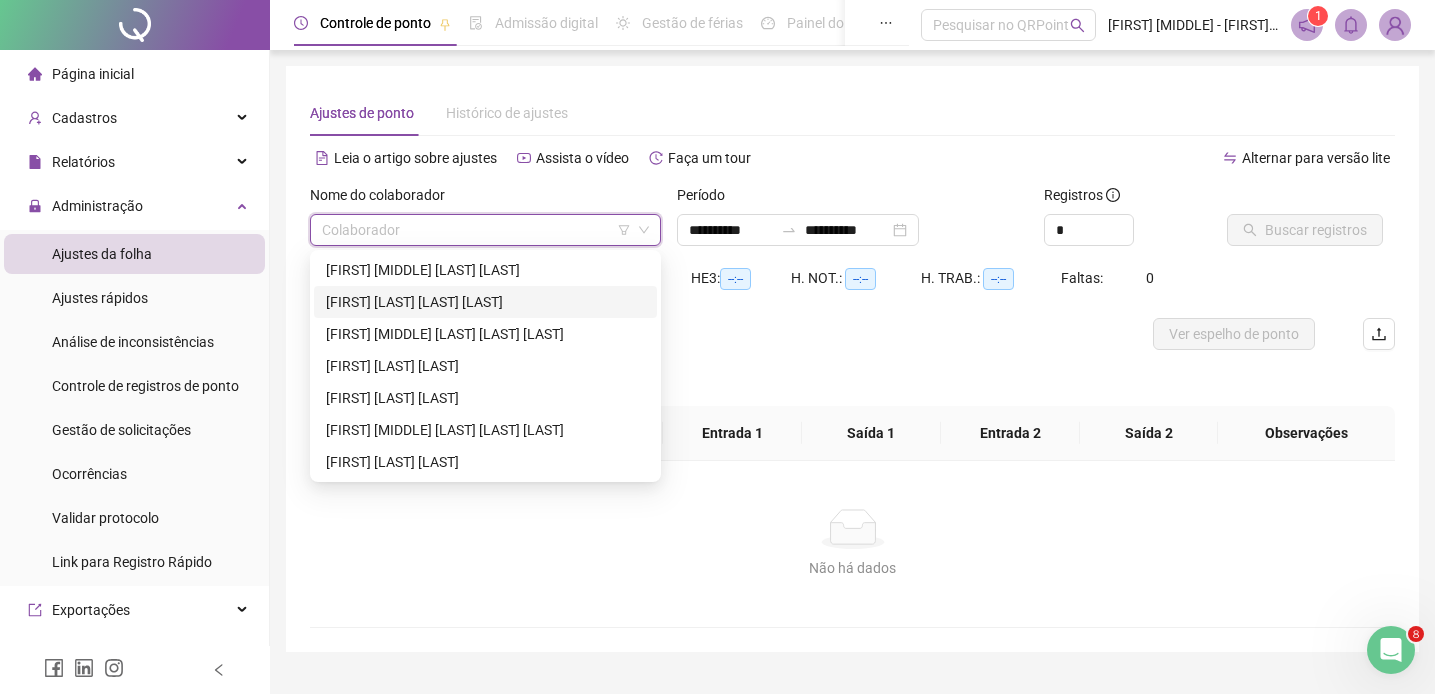 click on "[FIRST] [LAST] [LAST] [LAST]" at bounding box center (485, 302) 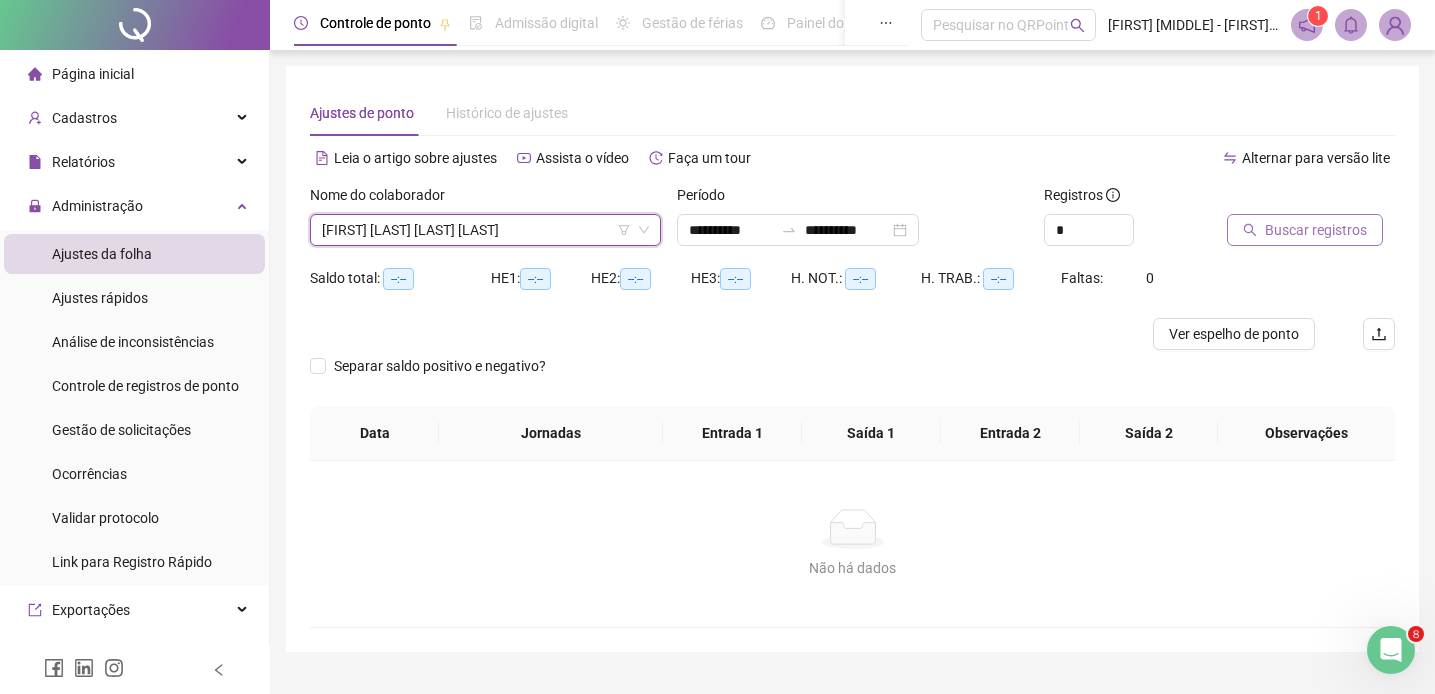 click on "Buscar registros" at bounding box center [1316, 230] 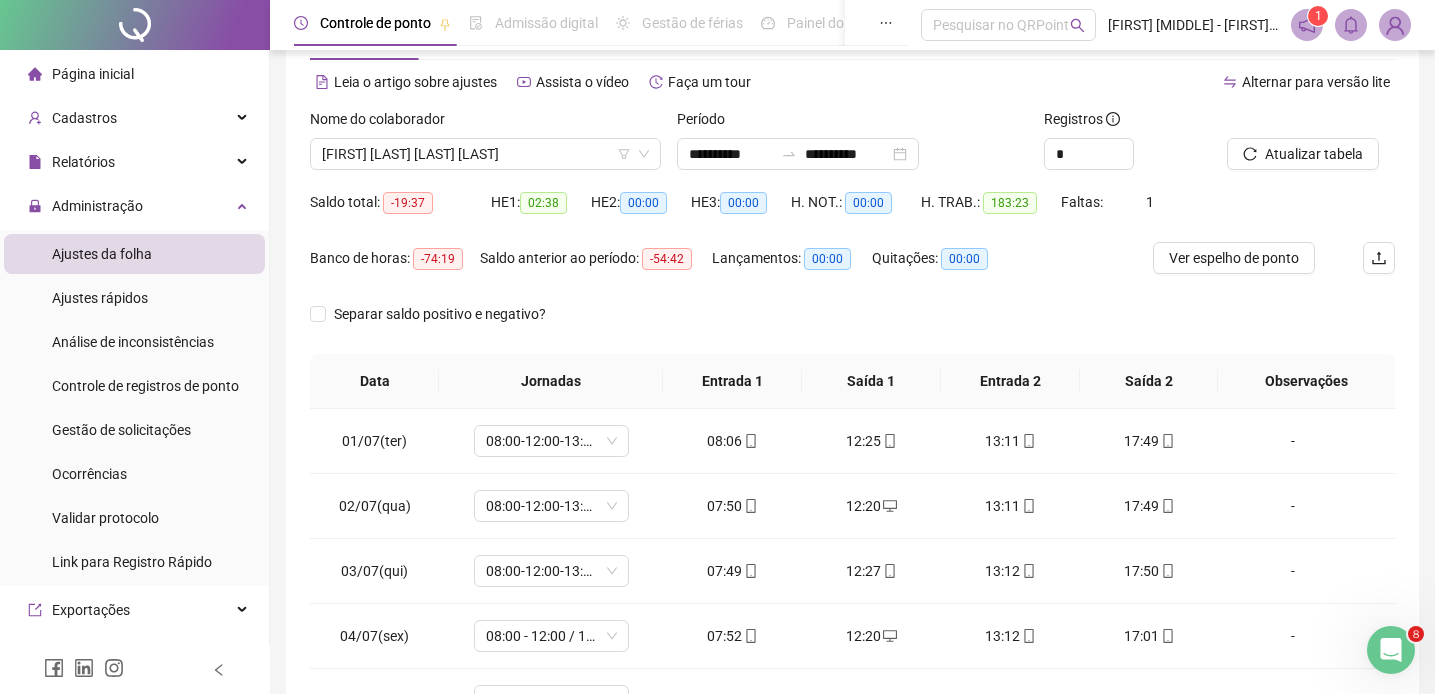 scroll, scrollTop: 262, scrollLeft: 0, axis: vertical 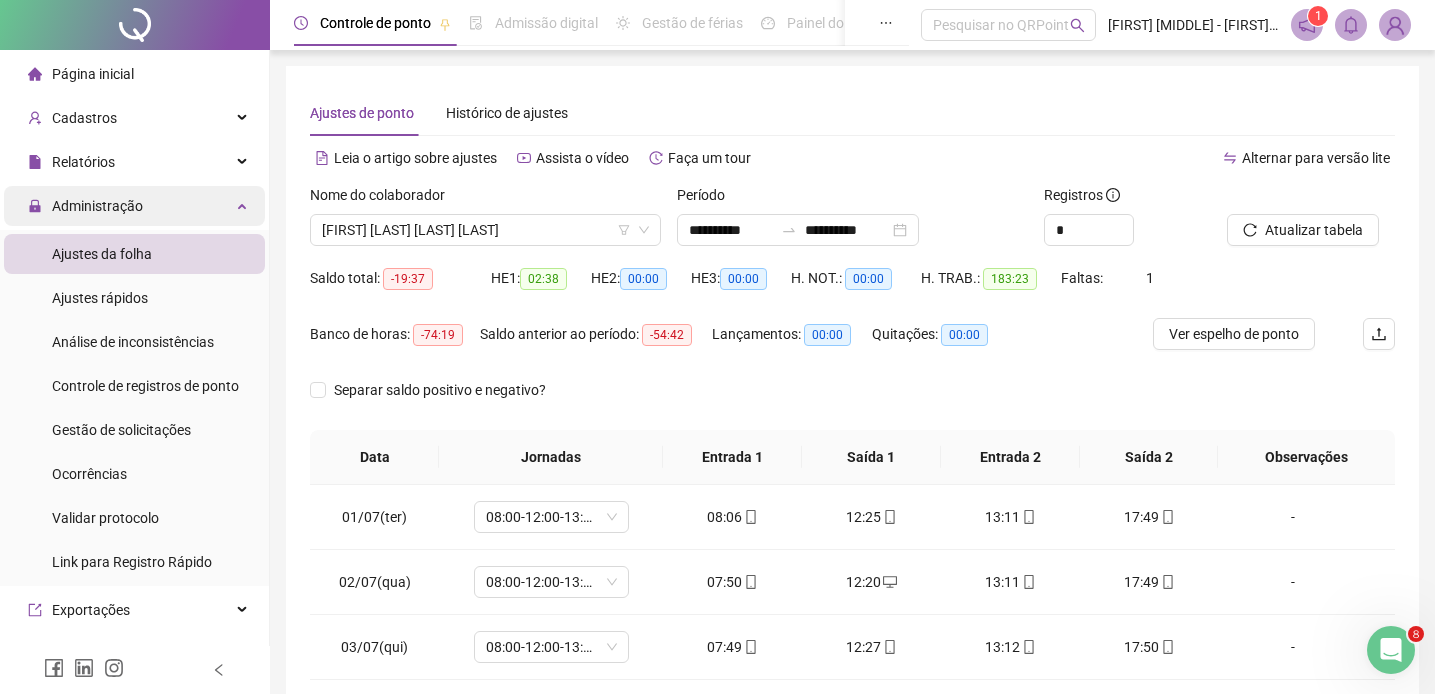 click on "Administração" at bounding box center [134, 206] 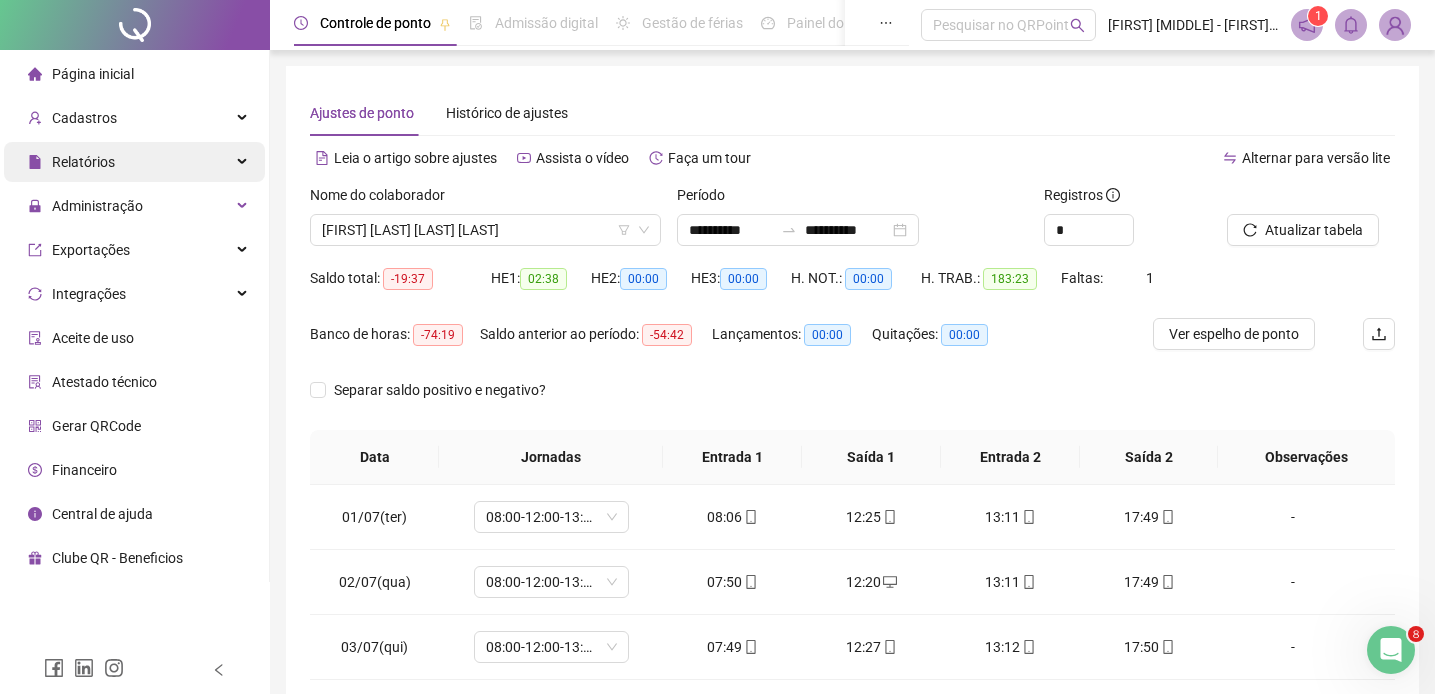 click on "Relatórios" at bounding box center [134, 162] 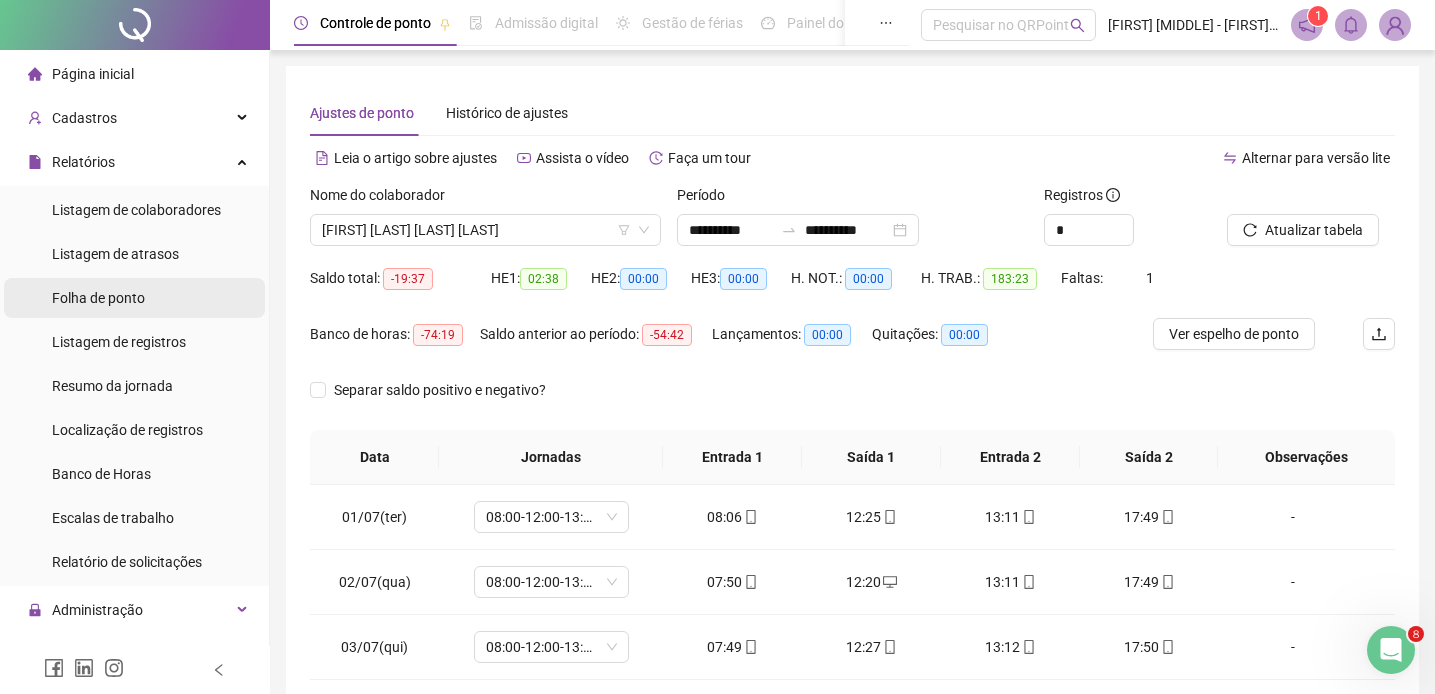 click on "Folha de ponto" at bounding box center [134, 298] 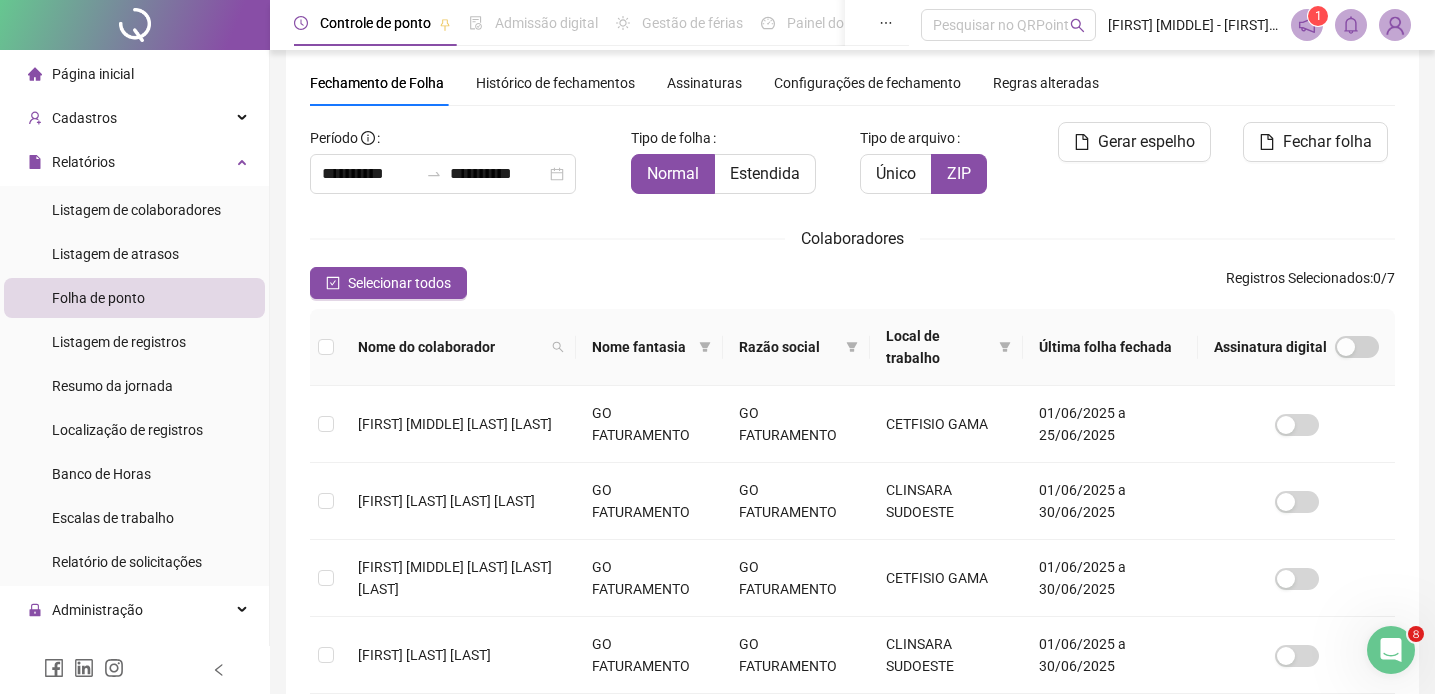 scroll, scrollTop: 0, scrollLeft: 0, axis: both 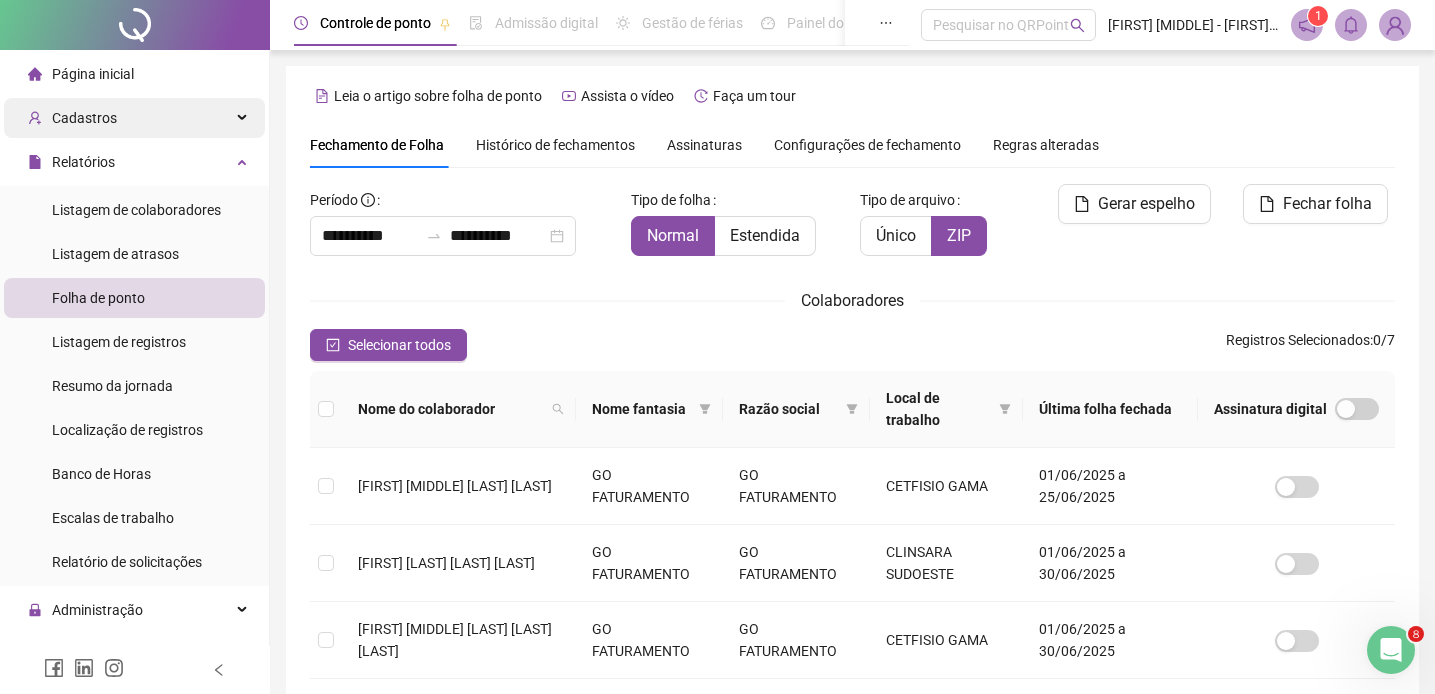 click on "Cadastros" at bounding box center [84, 118] 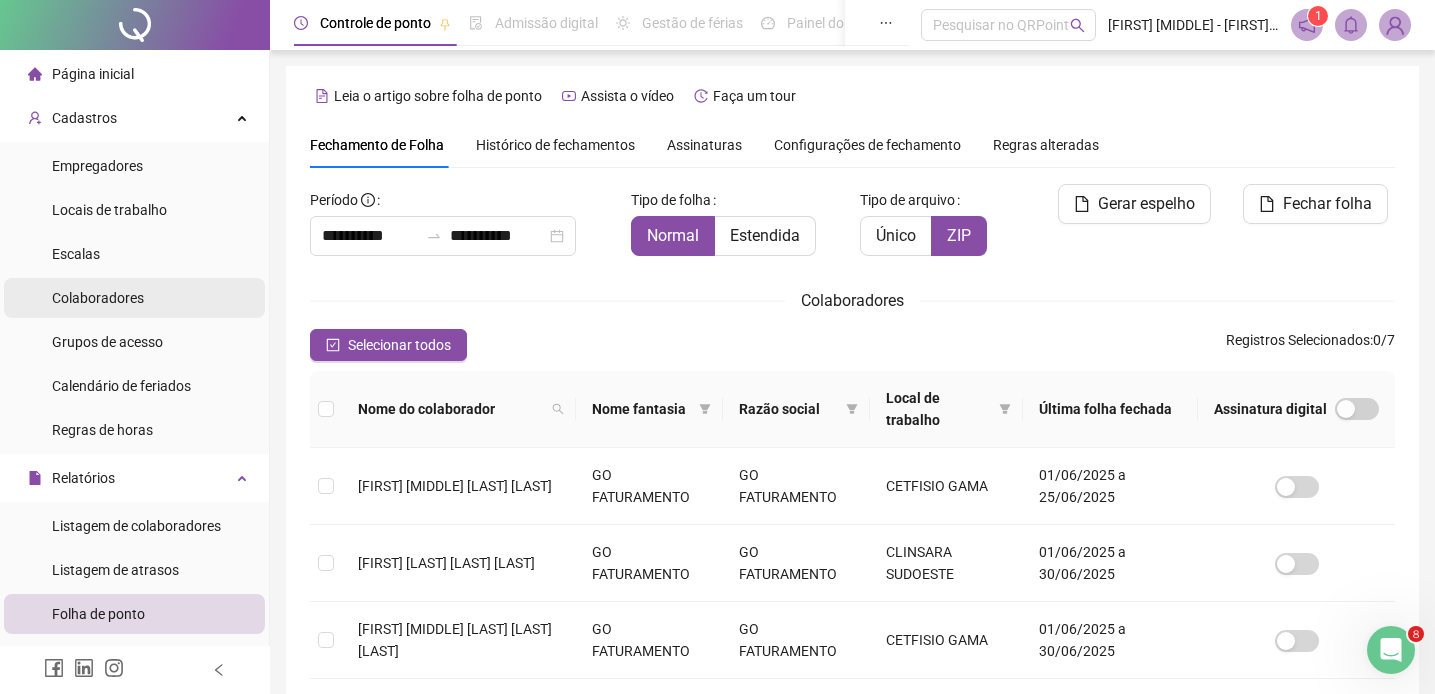 click on "Colaboradores" at bounding box center [98, 298] 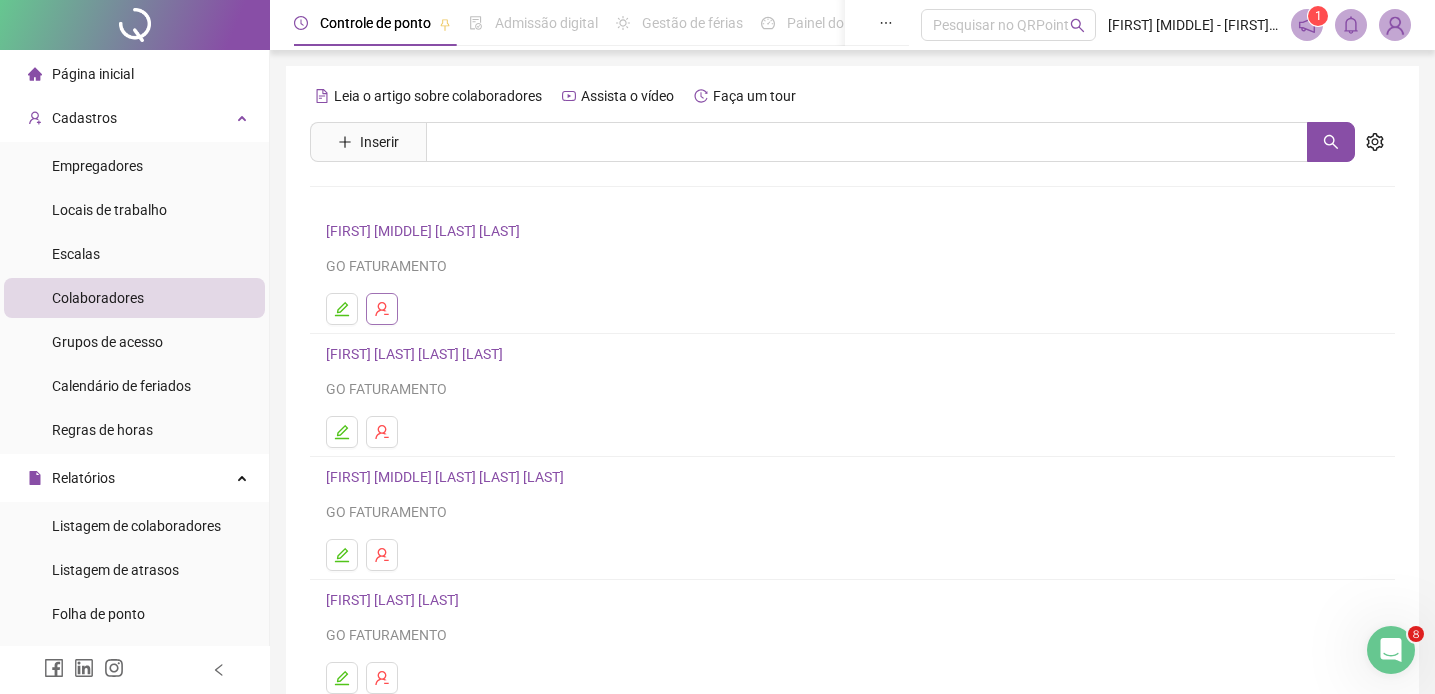 click 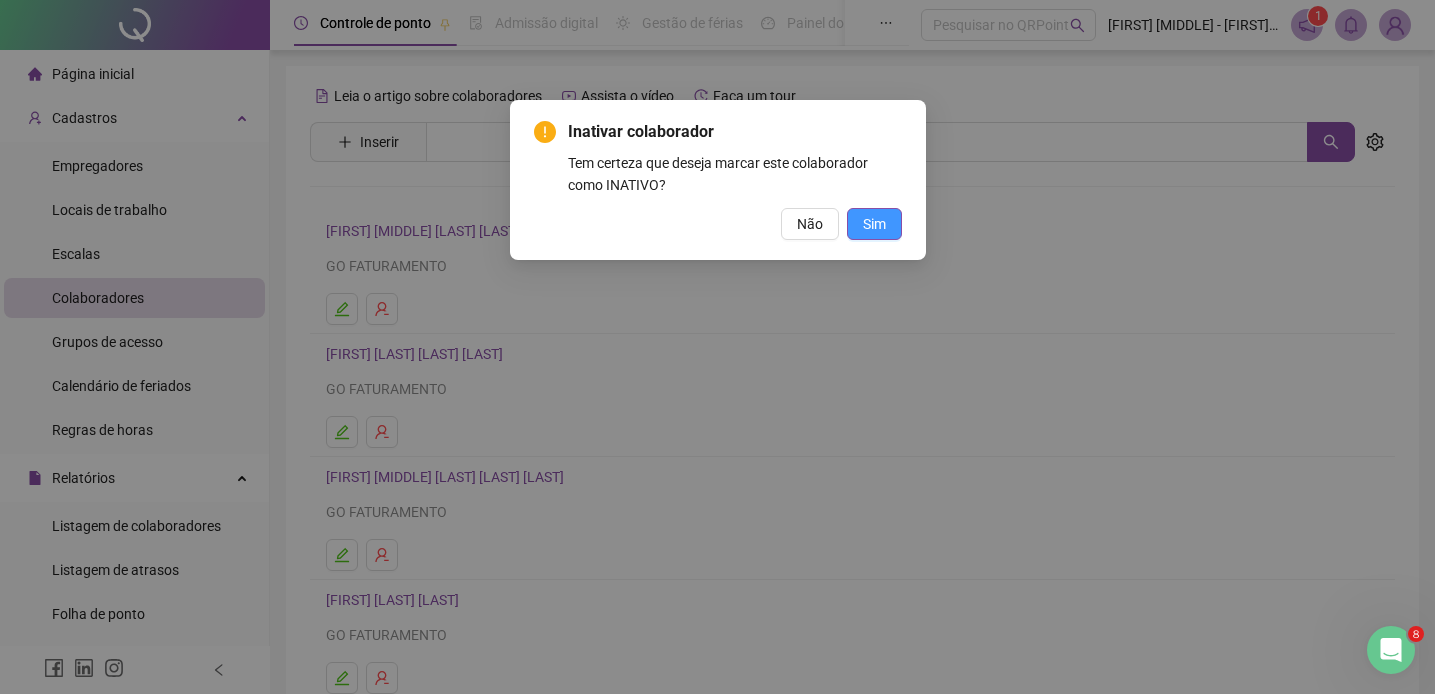 click on "Sim" at bounding box center (874, 224) 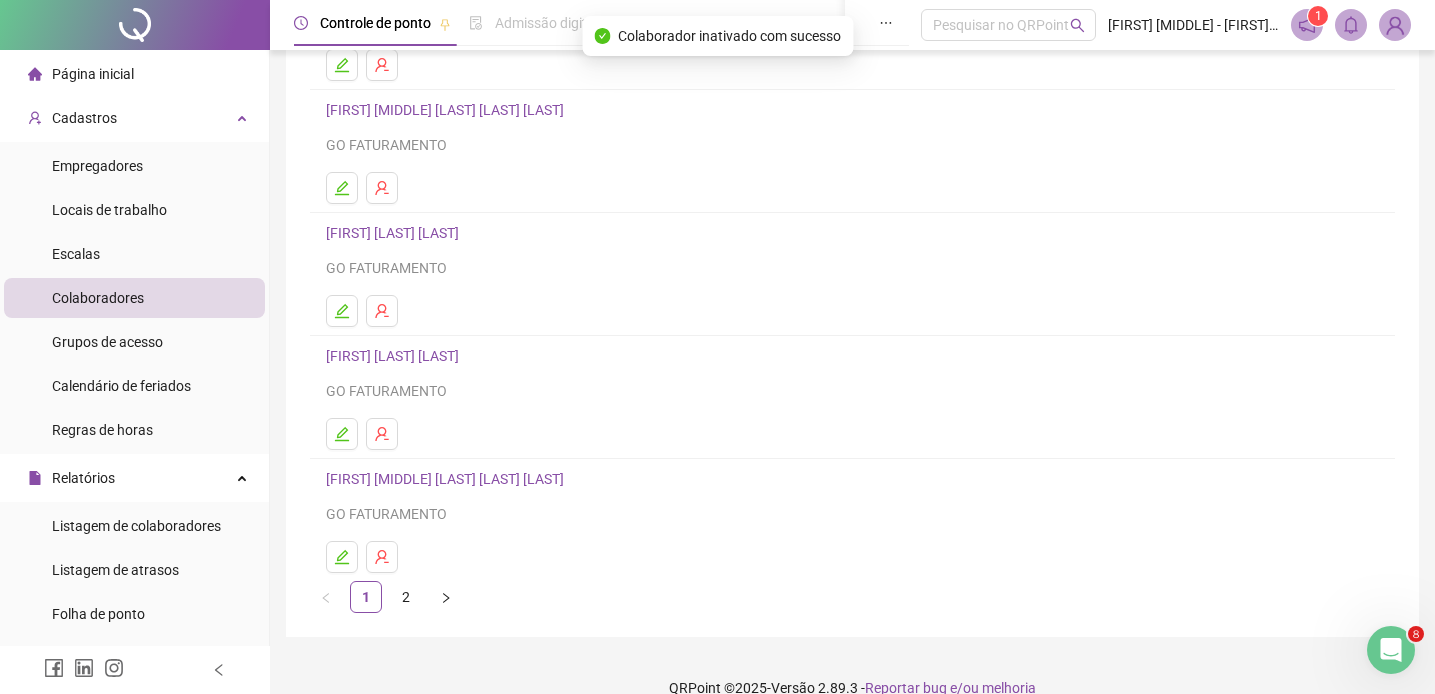 scroll, scrollTop: 273, scrollLeft: 0, axis: vertical 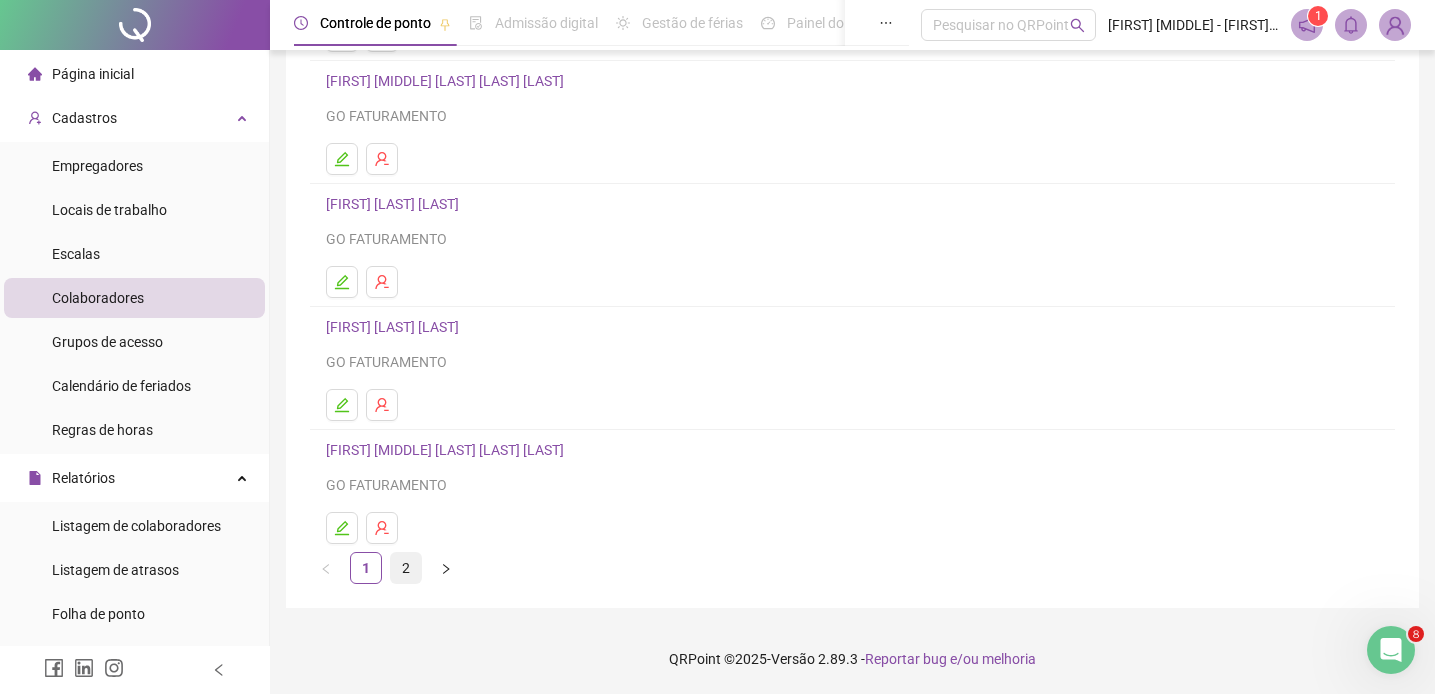 click on "2" at bounding box center [406, 568] 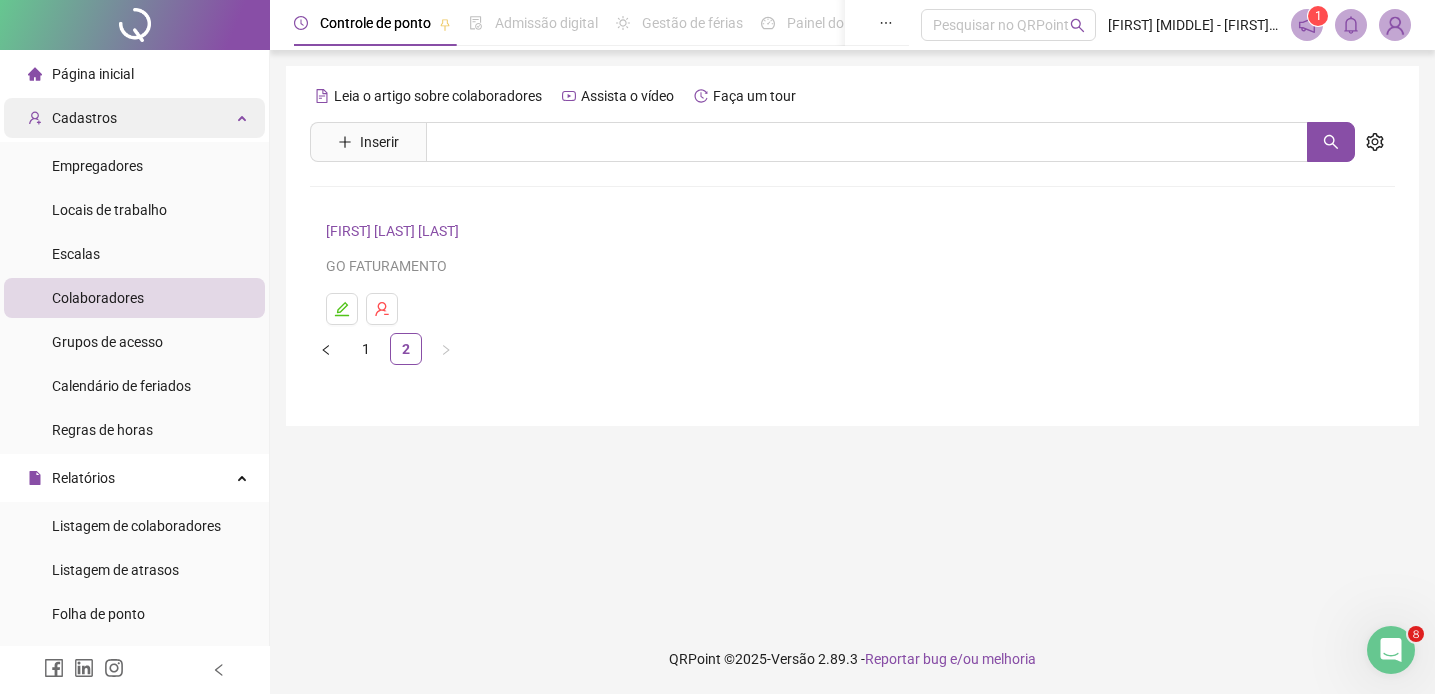 click on "Cadastros" at bounding box center [84, 118] 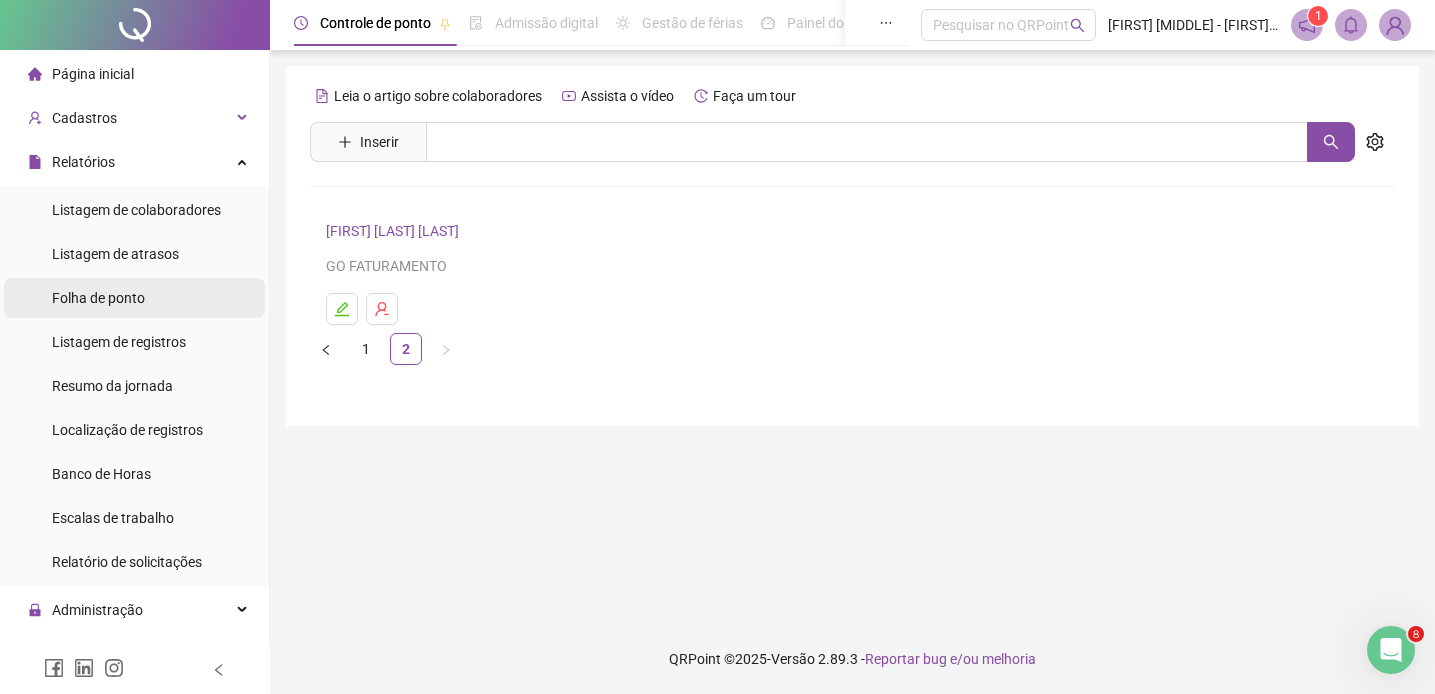 click on "Folha de ponto" at bounding box center (98, 298) 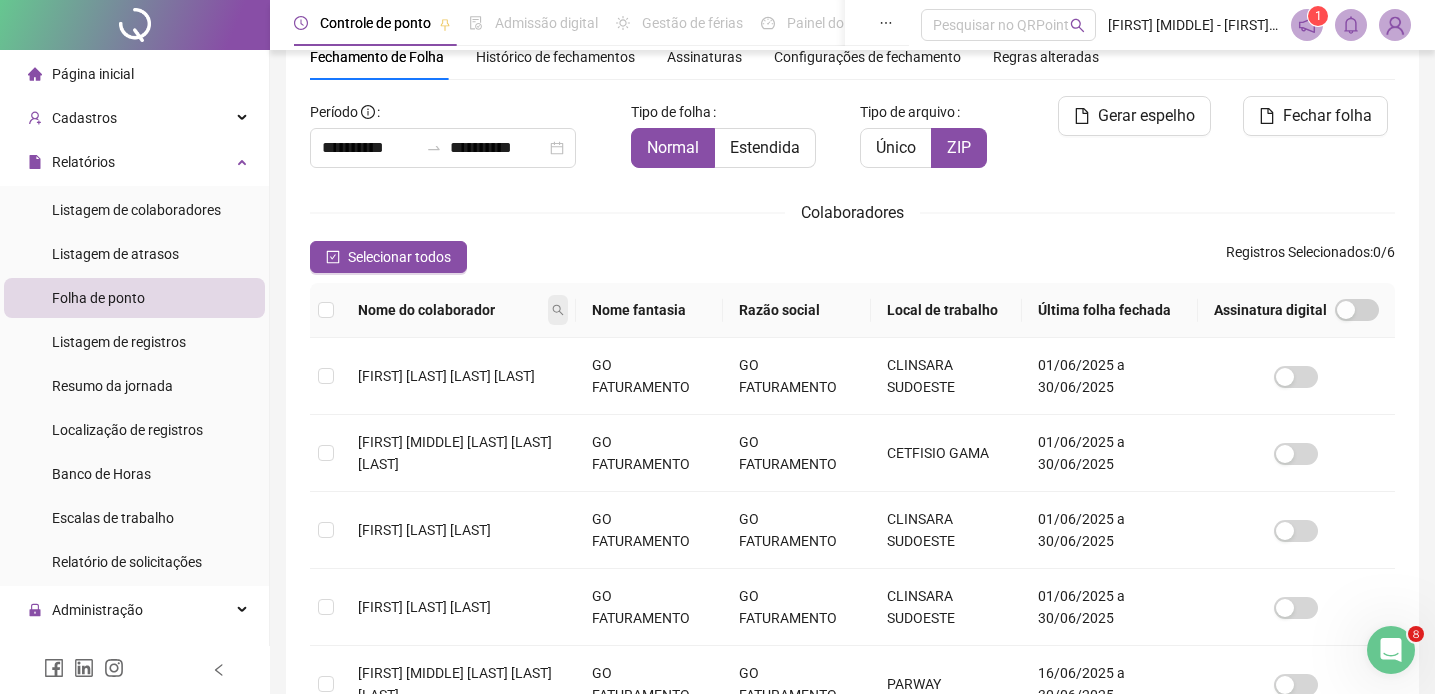 scroll, scrollTop: 157, scrollLeft: 0, axis: vertical 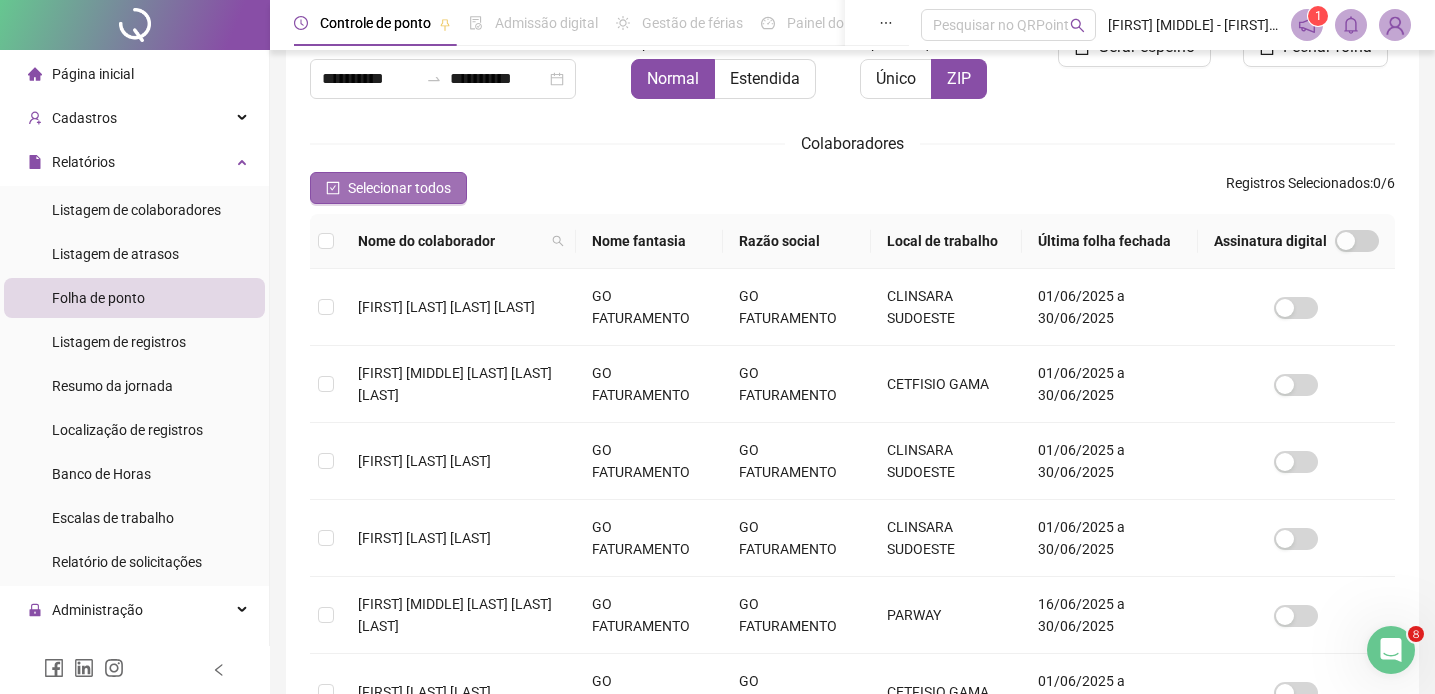 click on "Selecionar todos" at bounding box center (399, 188) 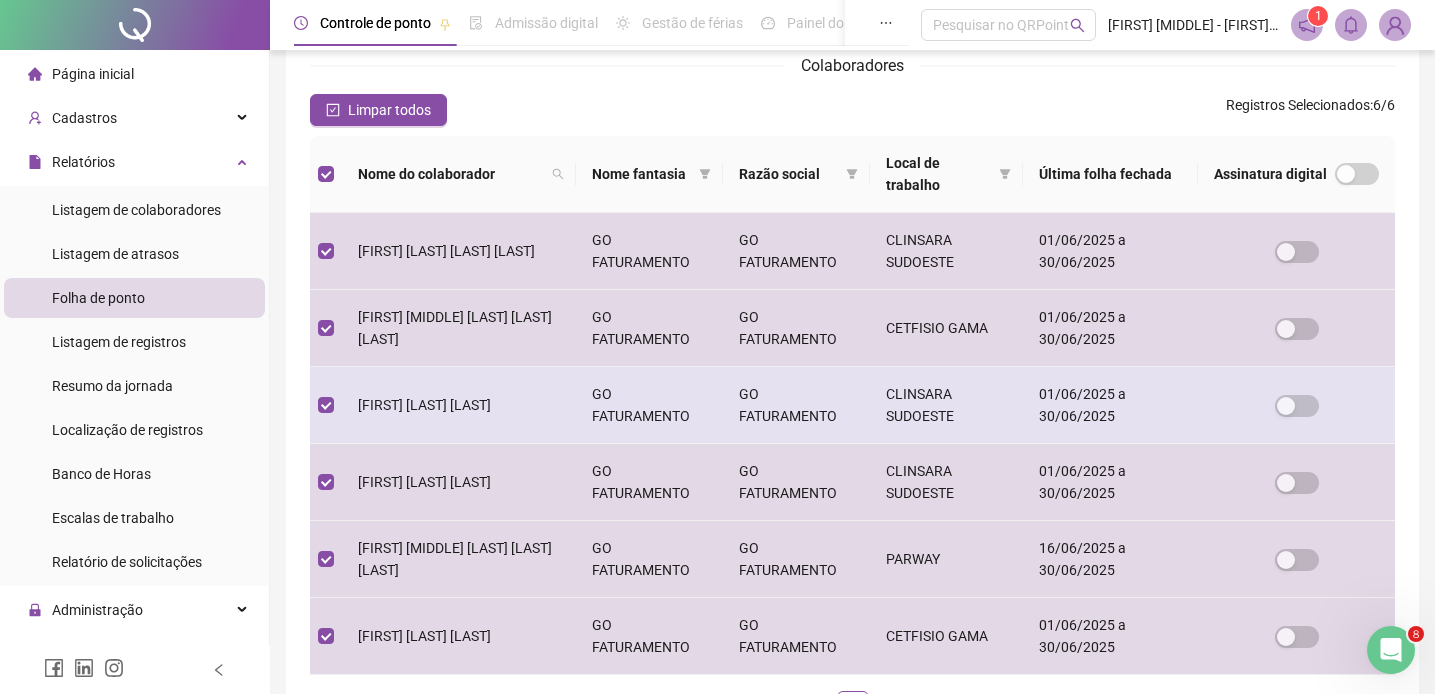 scroll, scrollTop: 0, scrollLeft: 0, axis: both 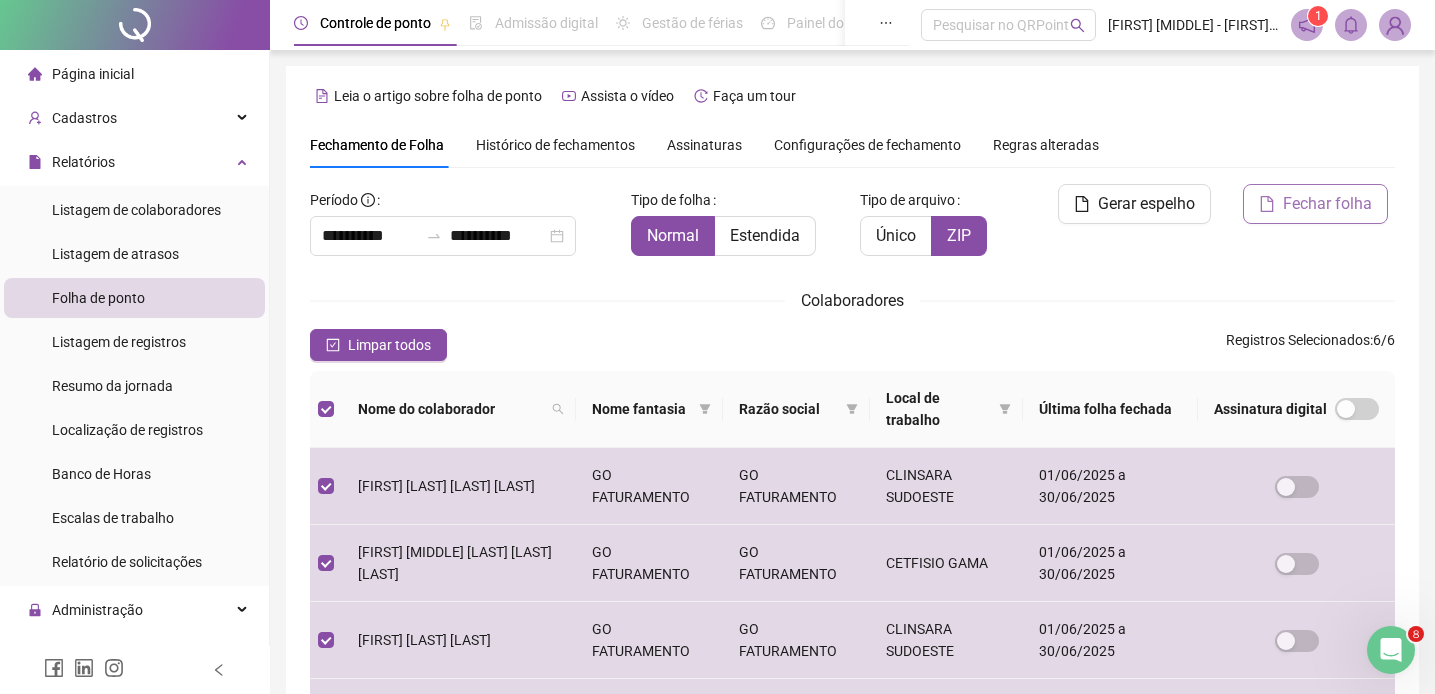 click on "Fechar folha" at bounding box center (1327, 204) 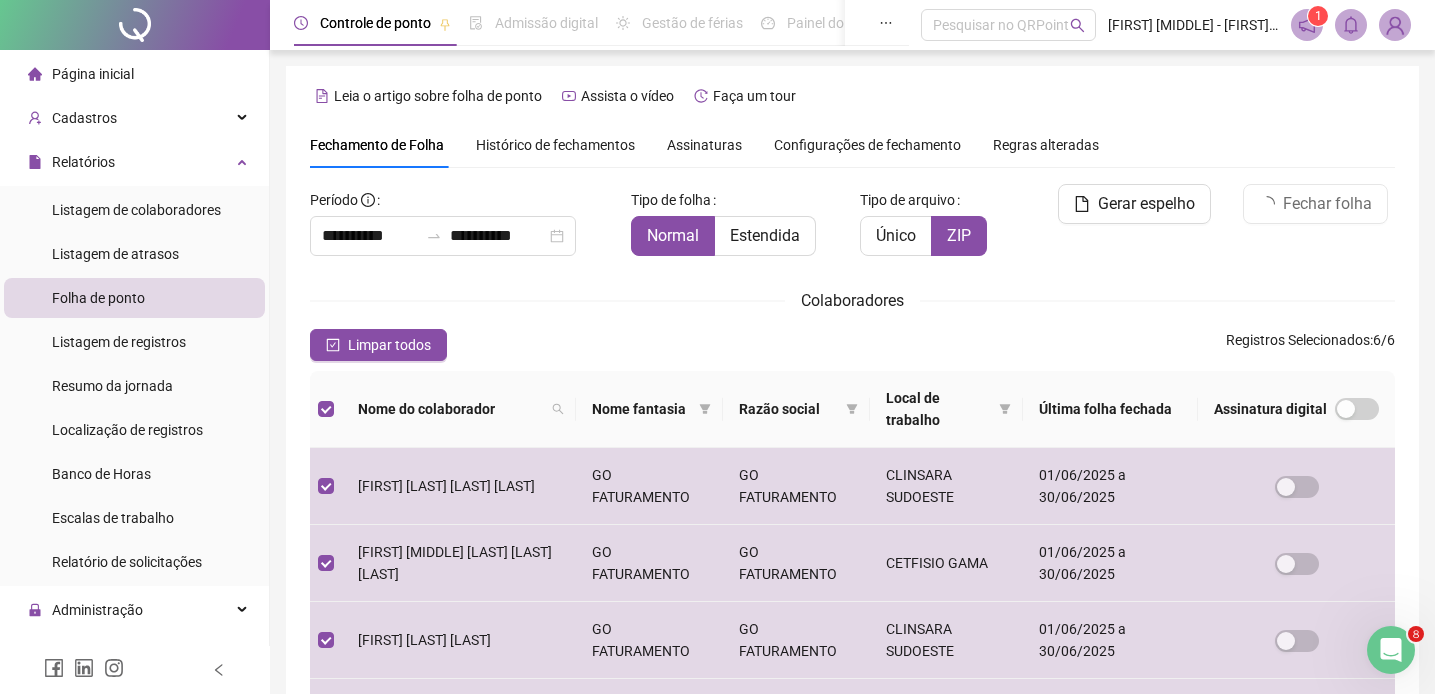 scroll, scrollTop: 63, scrollLeft: 0, axis: vertical 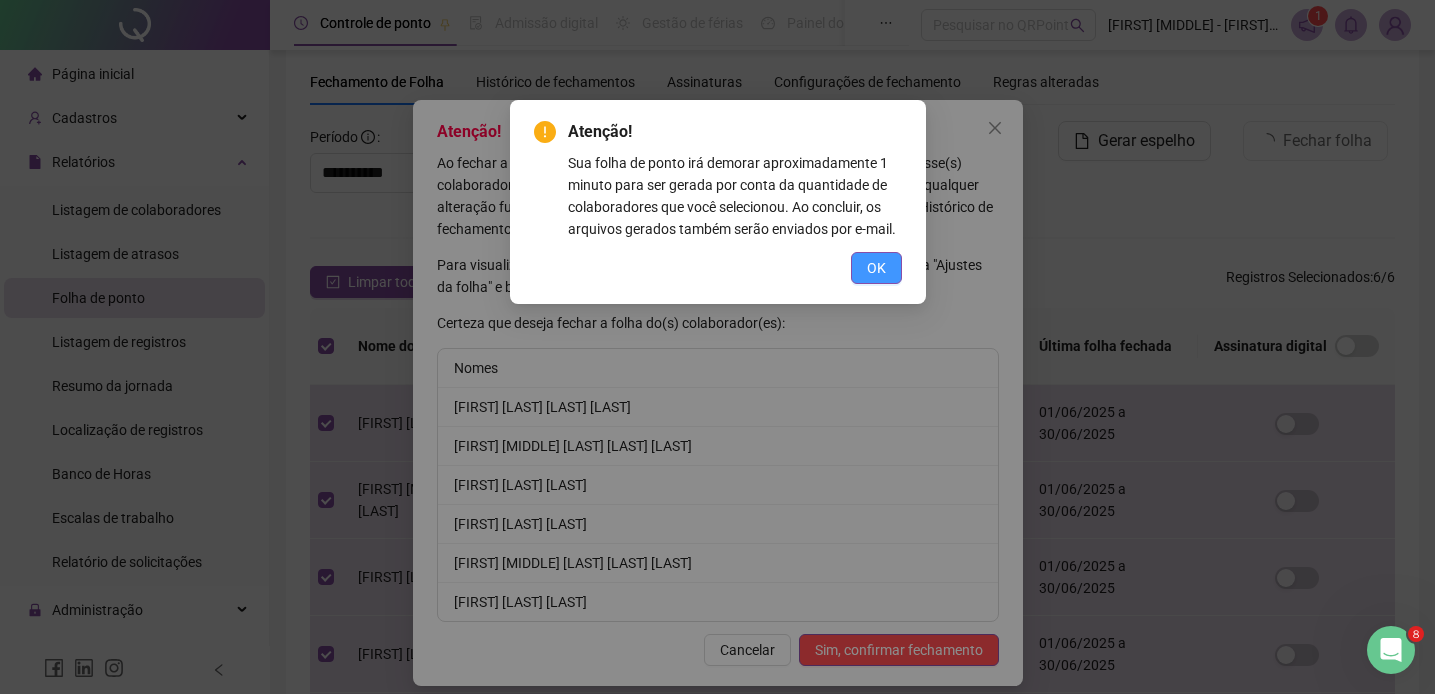 click on "OK" at bounding box center [876, 268] 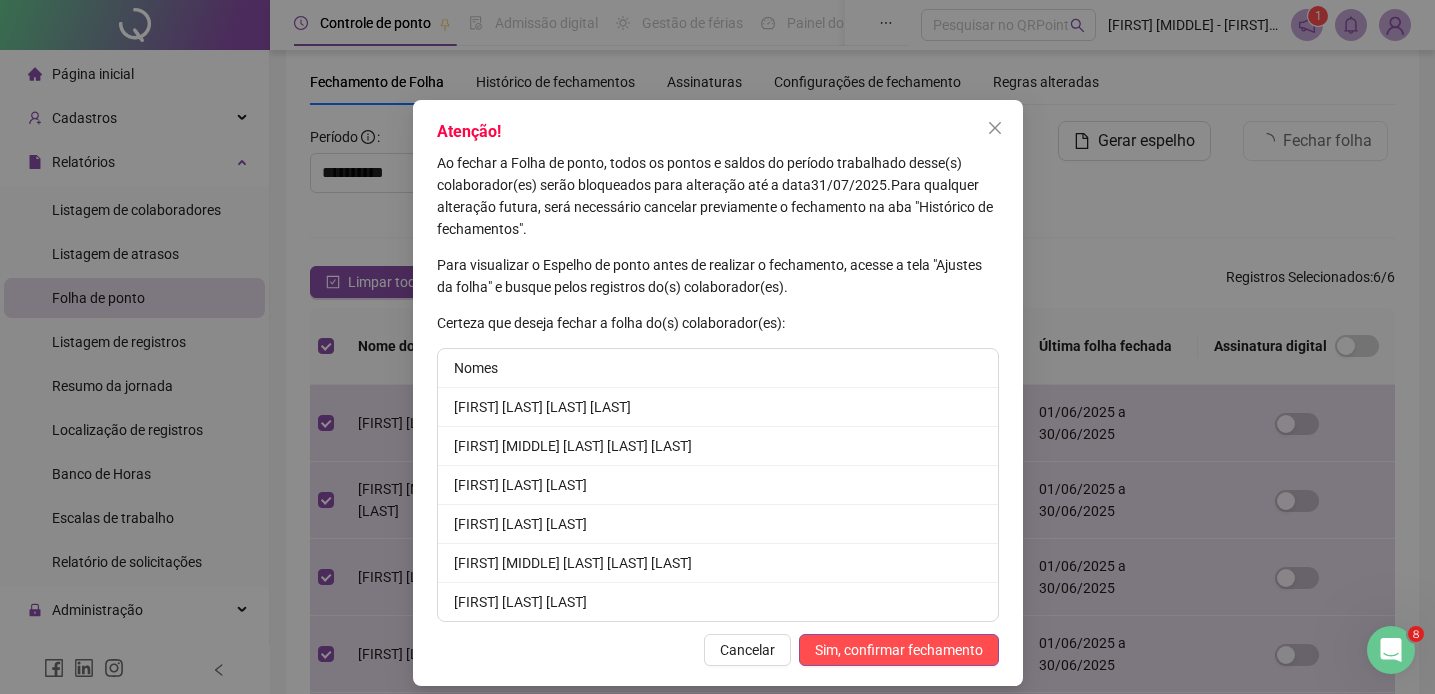 scroll, scrollTop: 16, scrollLeft: 0, axis: vertical 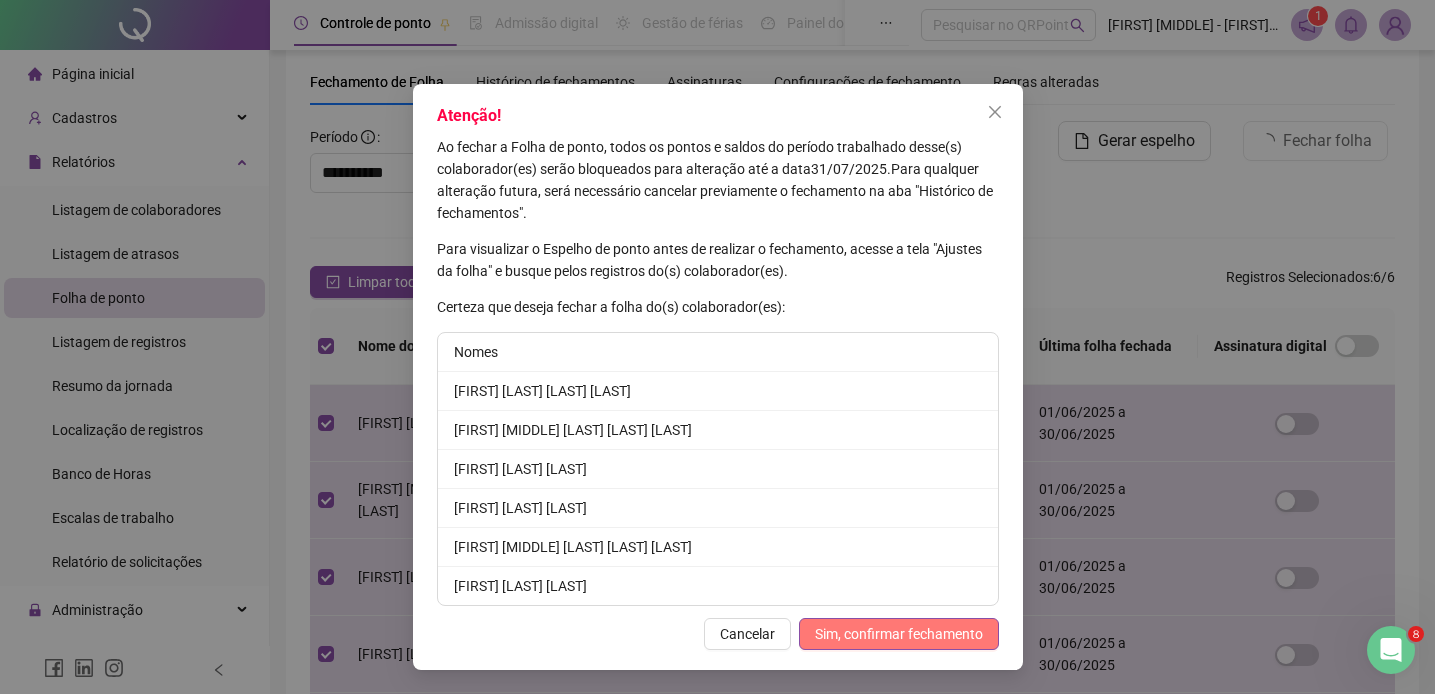 click on "Sim, confirmar fechamento" at bounding box center [899, 634] 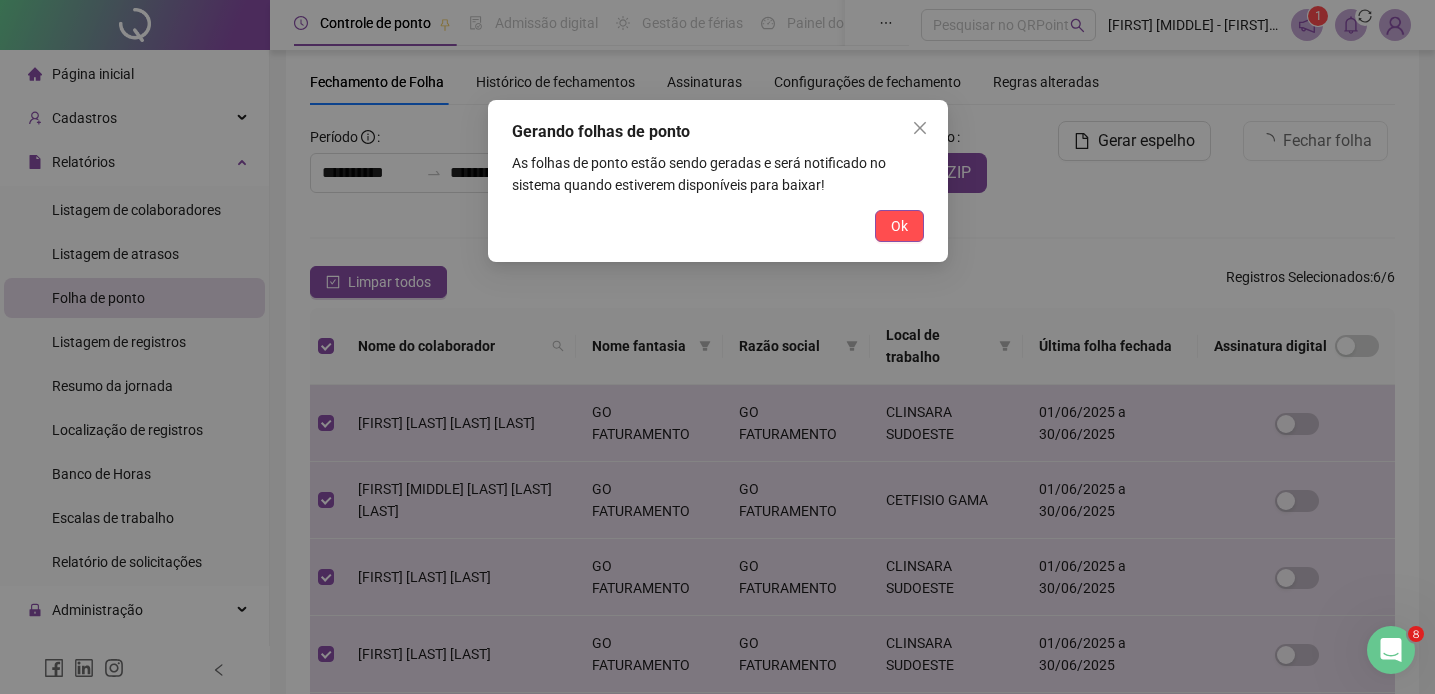 scroll, scrollTop: 0, scrollLeft: 0, axis: both 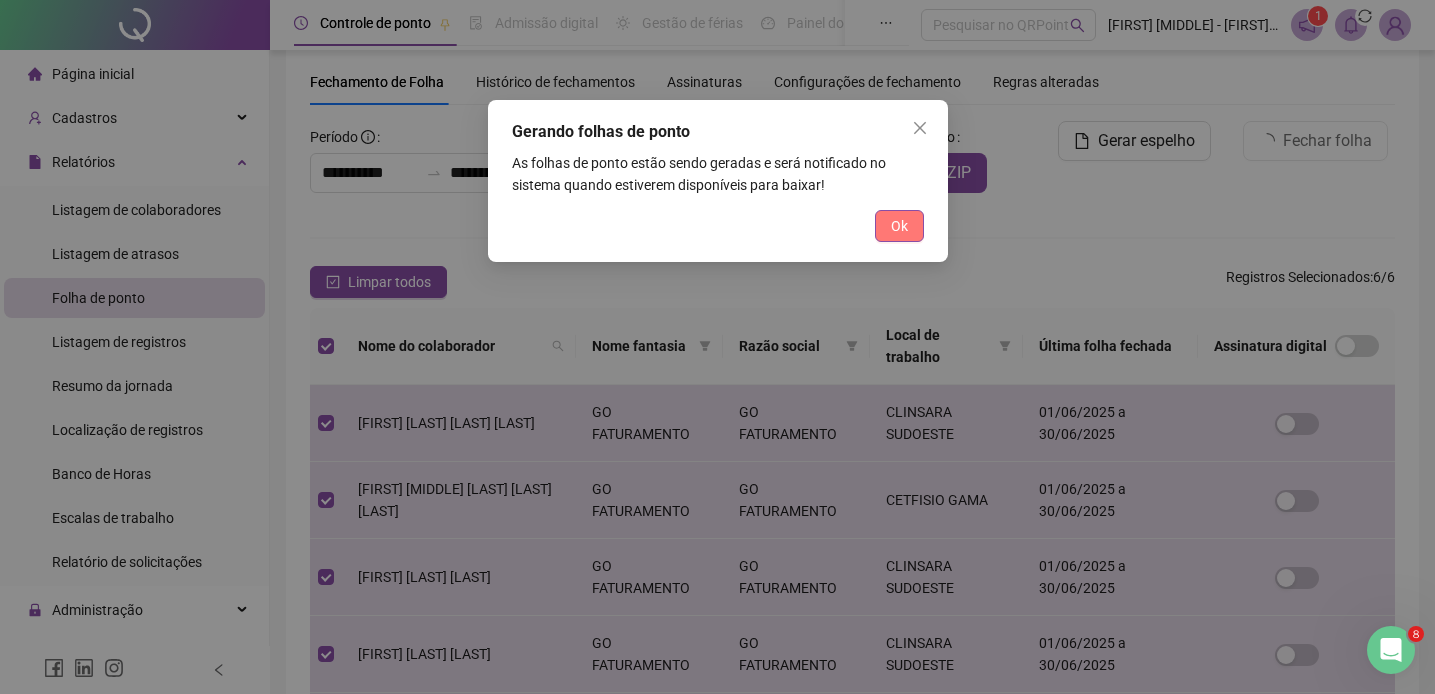 click on "Ok" at bounding box center (899, 226) 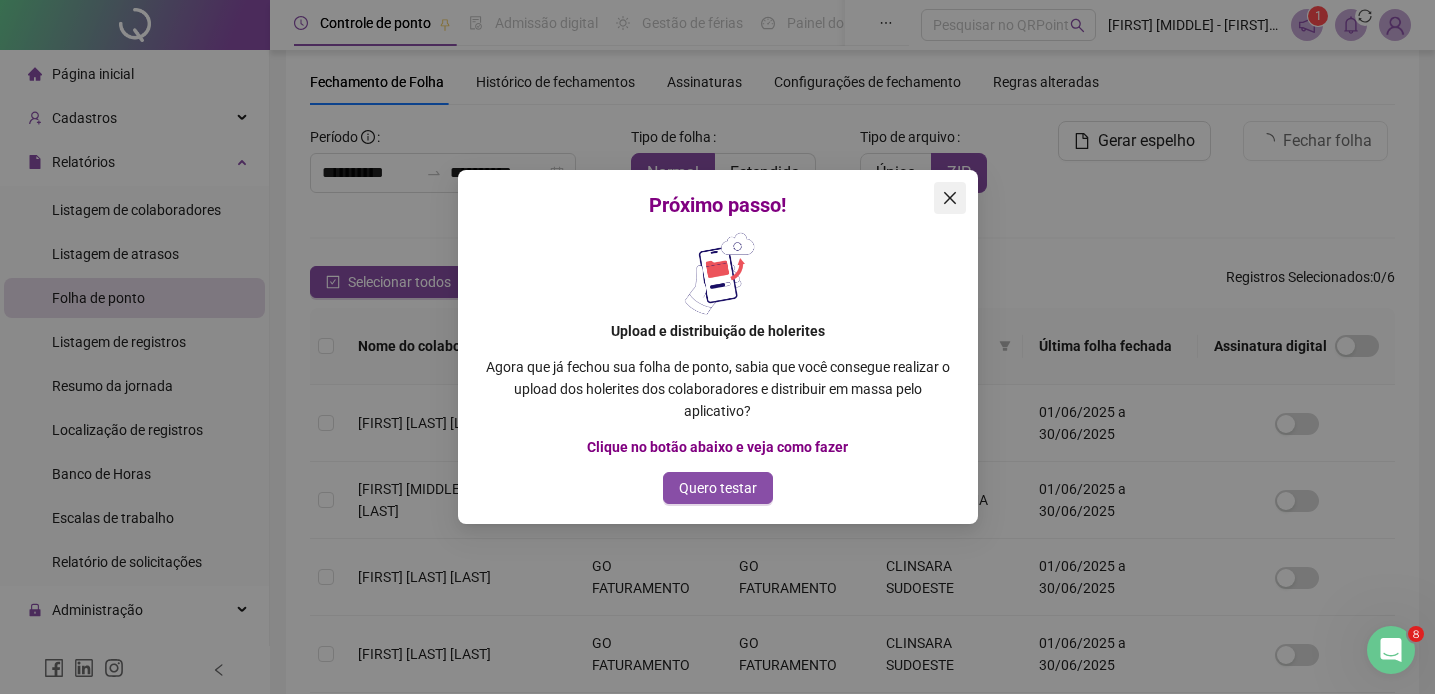 click at bounding box center [950, 198] 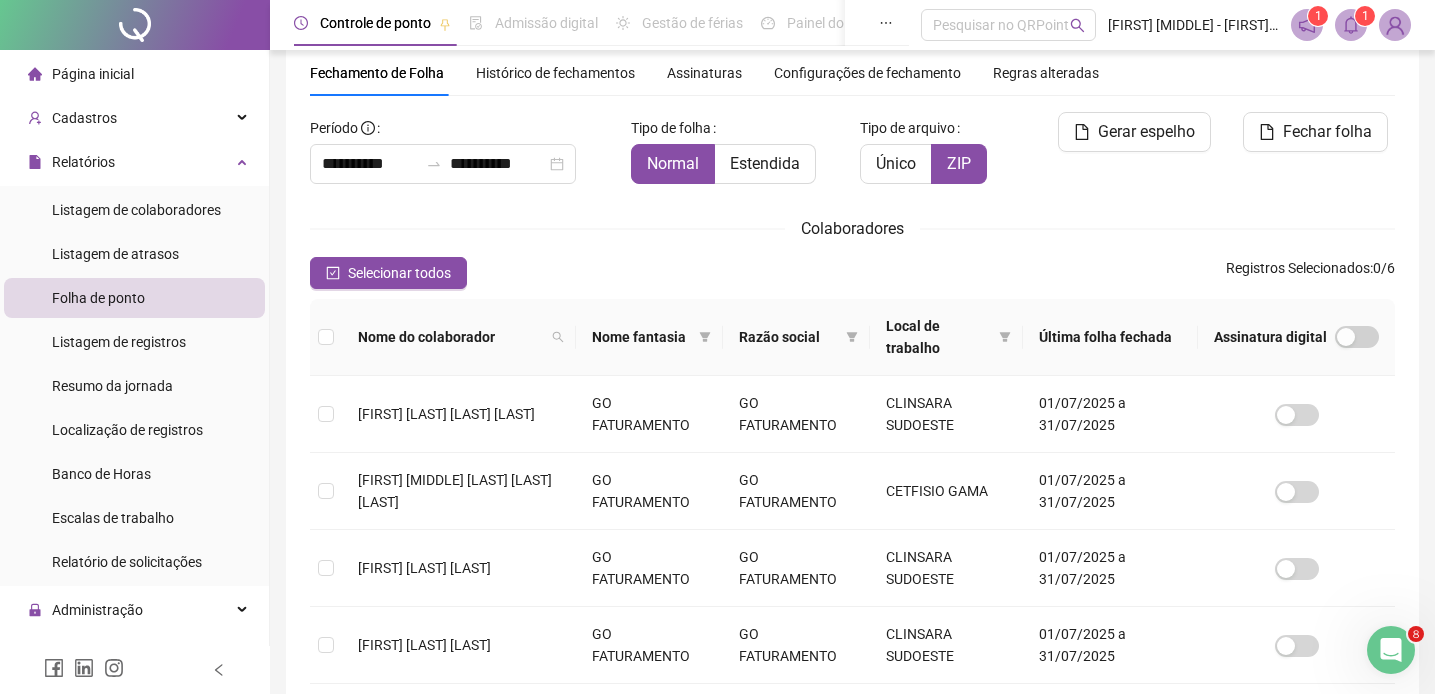 scroll, scrollTop: 82, scrollLeft: 0, axis: vertical 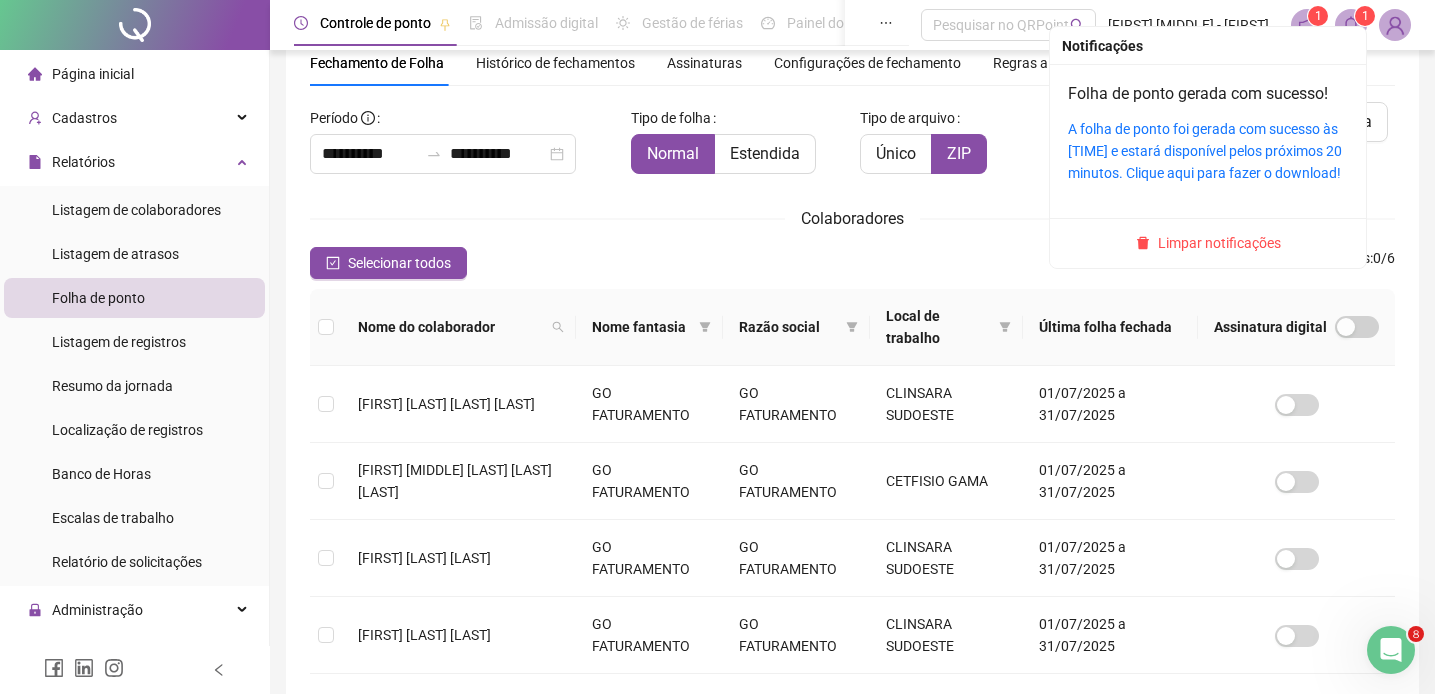 click on "Notificações Folha de ponto gerada com sucesso! A folha de ponto foi gerada com sucesso às [TIME] e estará disponível pelos próximos 20 minutos.
Clique aqui para fazer o download! Limpar notificações" at bounding box center (1208, 147) 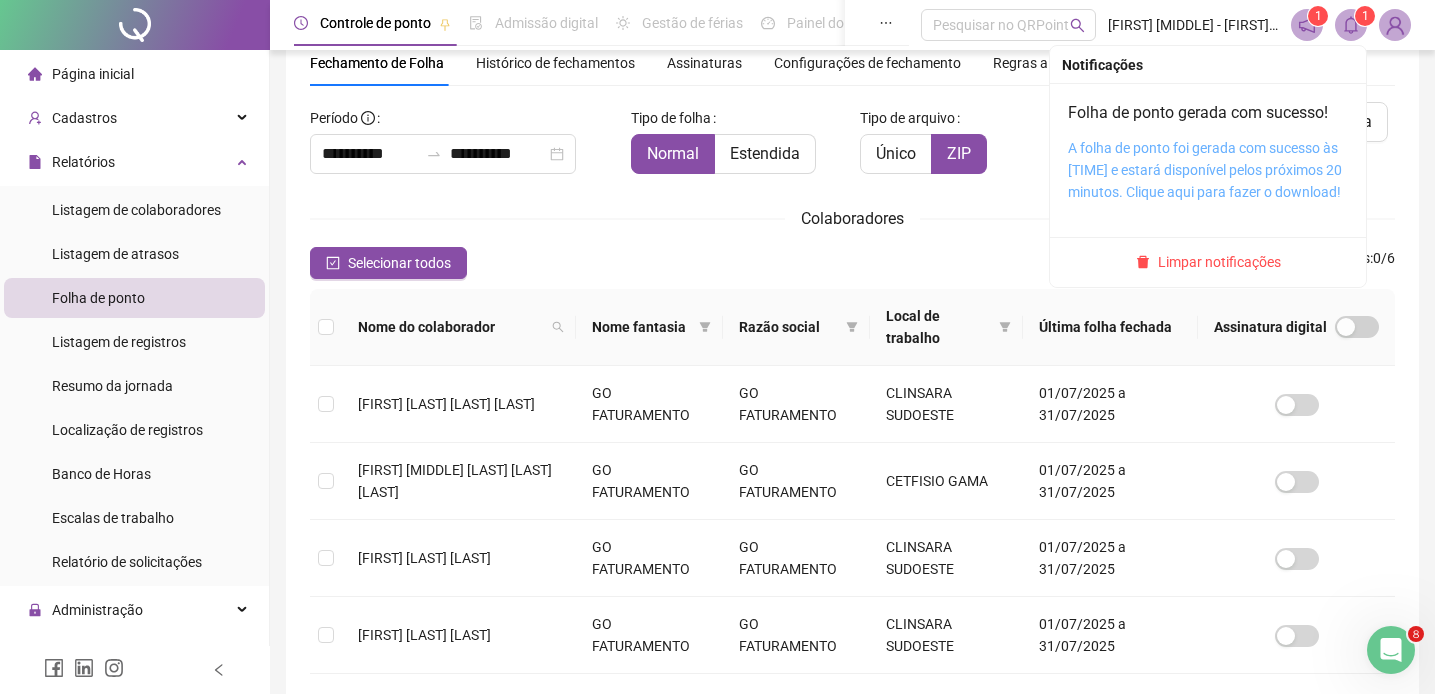 click on "A folha de ponto foi gerada com sucesso às [TIME] e estará disponível pelos próximos 20 minutos.
Clique aqui para fazer o download!" at bounding box center (1205, 170) 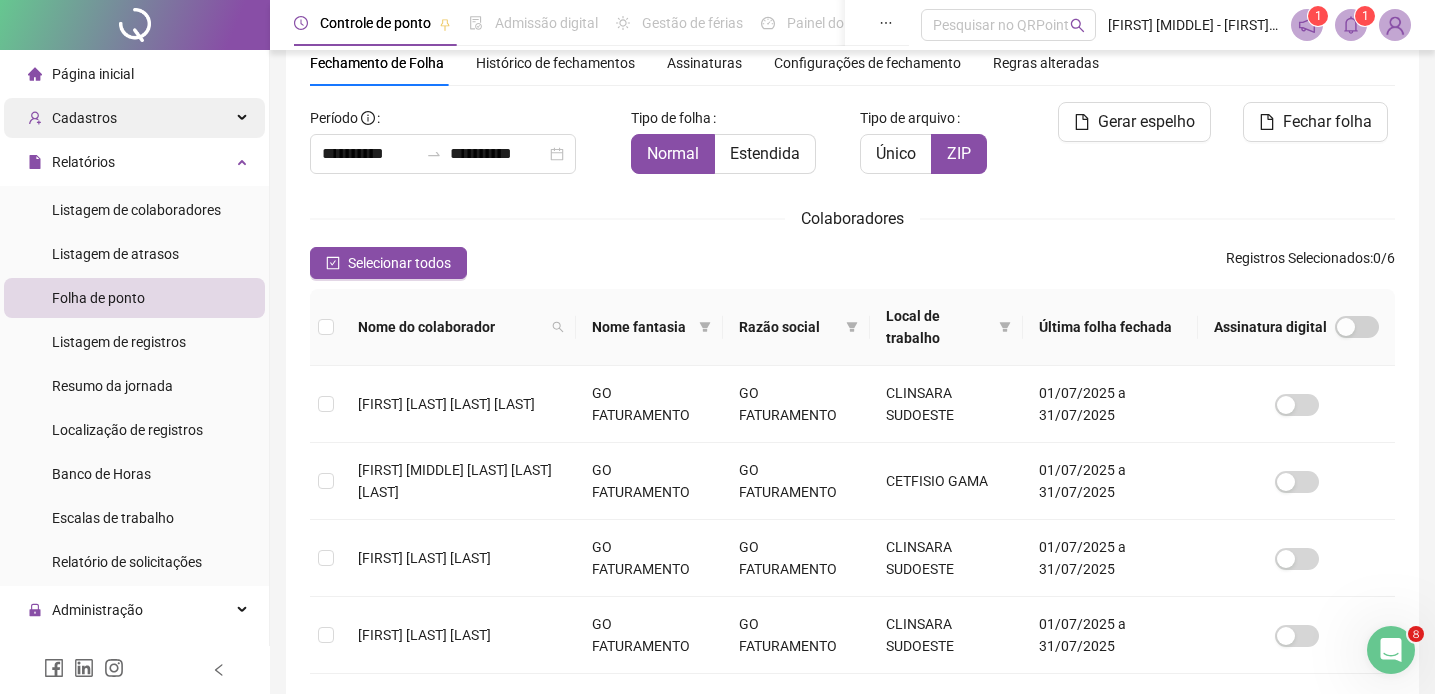 click on "Cadastros" at bounding box center (134, 118) 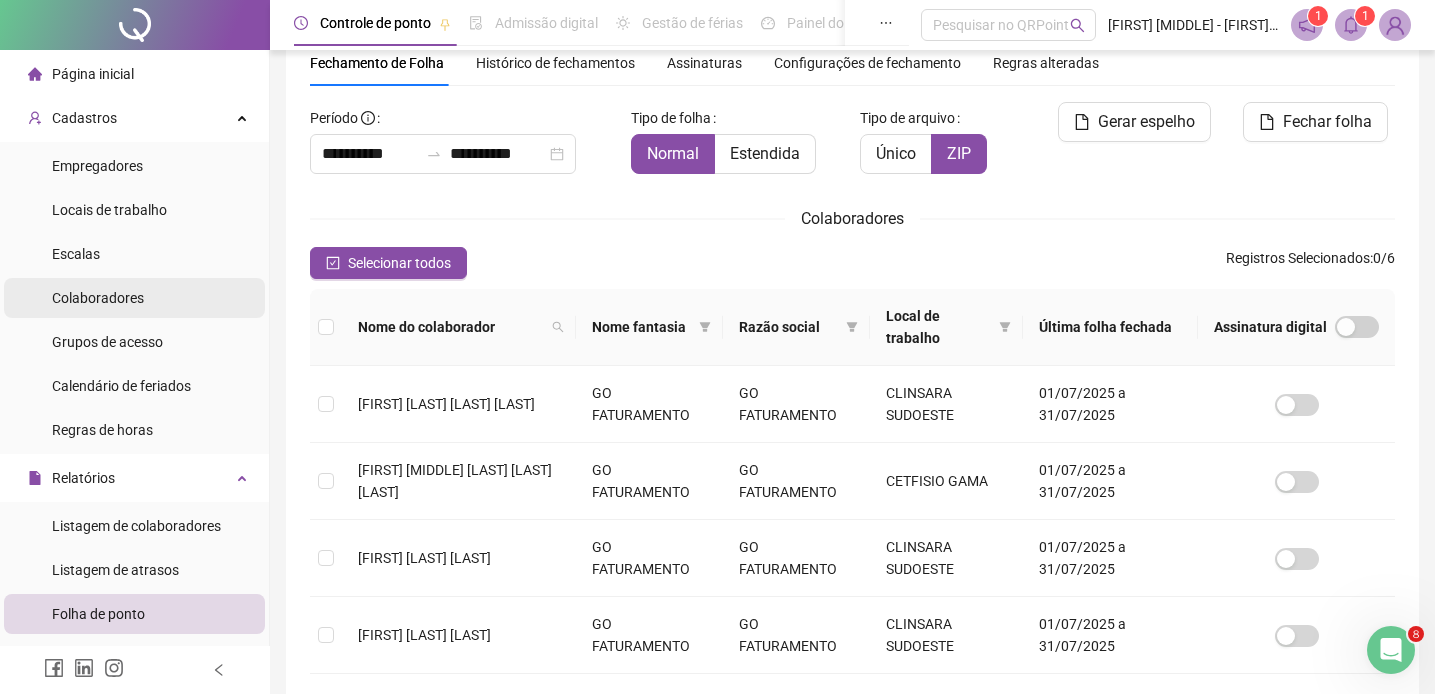 click on "Colaboradores" at bounding box center (98, 298) 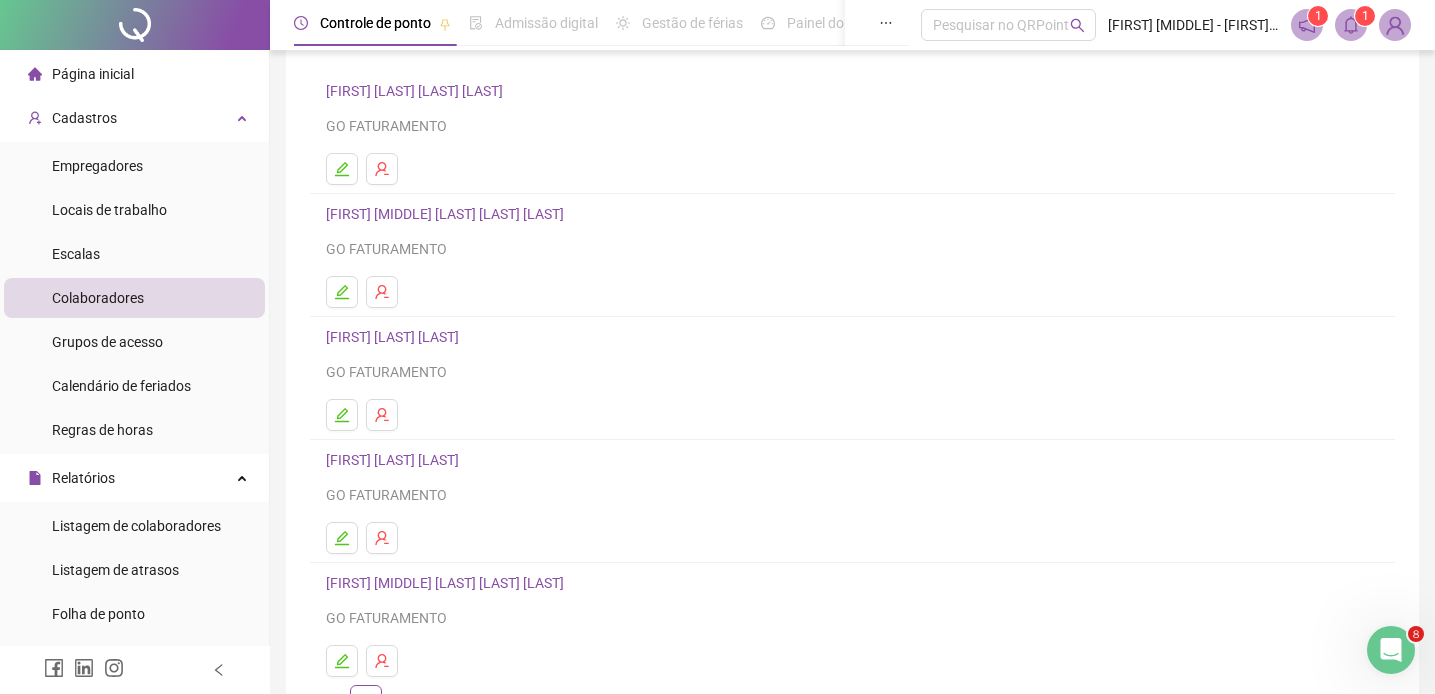 scroll, scrollTop: 141, scrollLeft: 0, axis: vertical 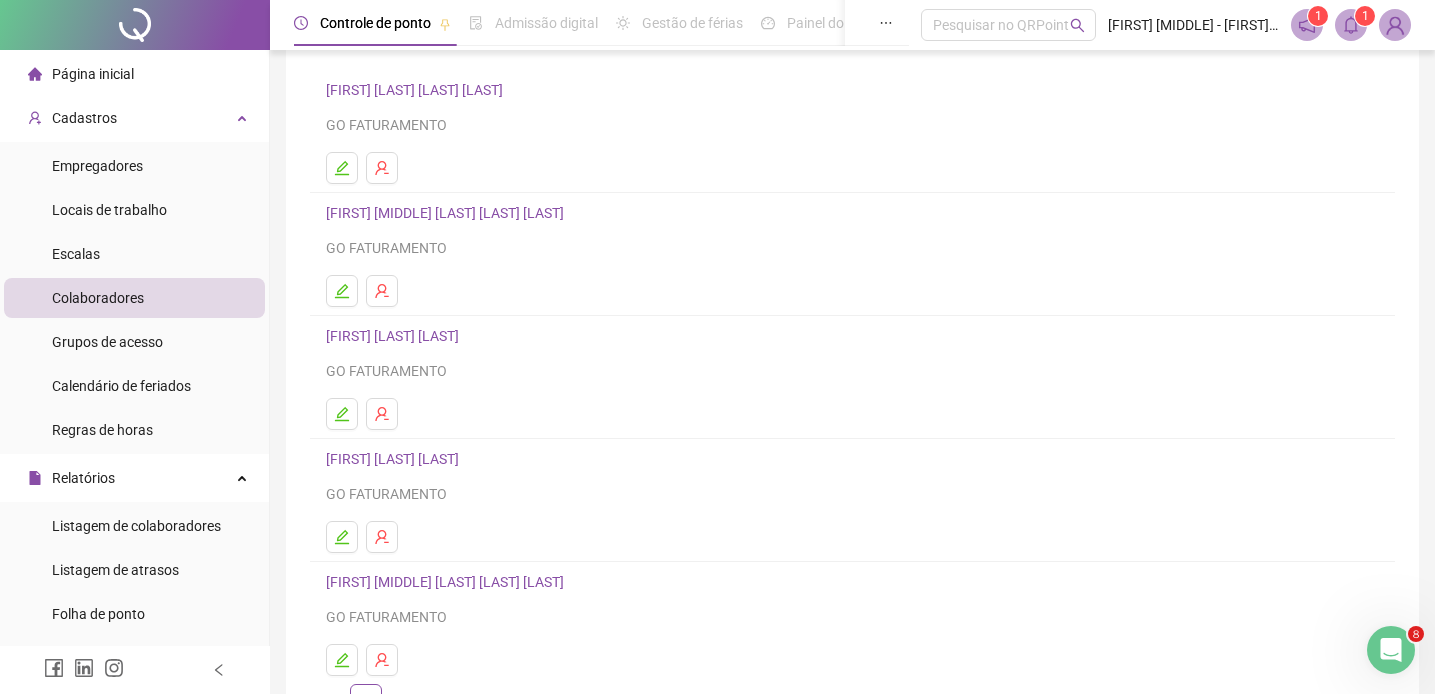 click on "[FIRST] [LAST] [LAST]" at bounding box center (395, 459) 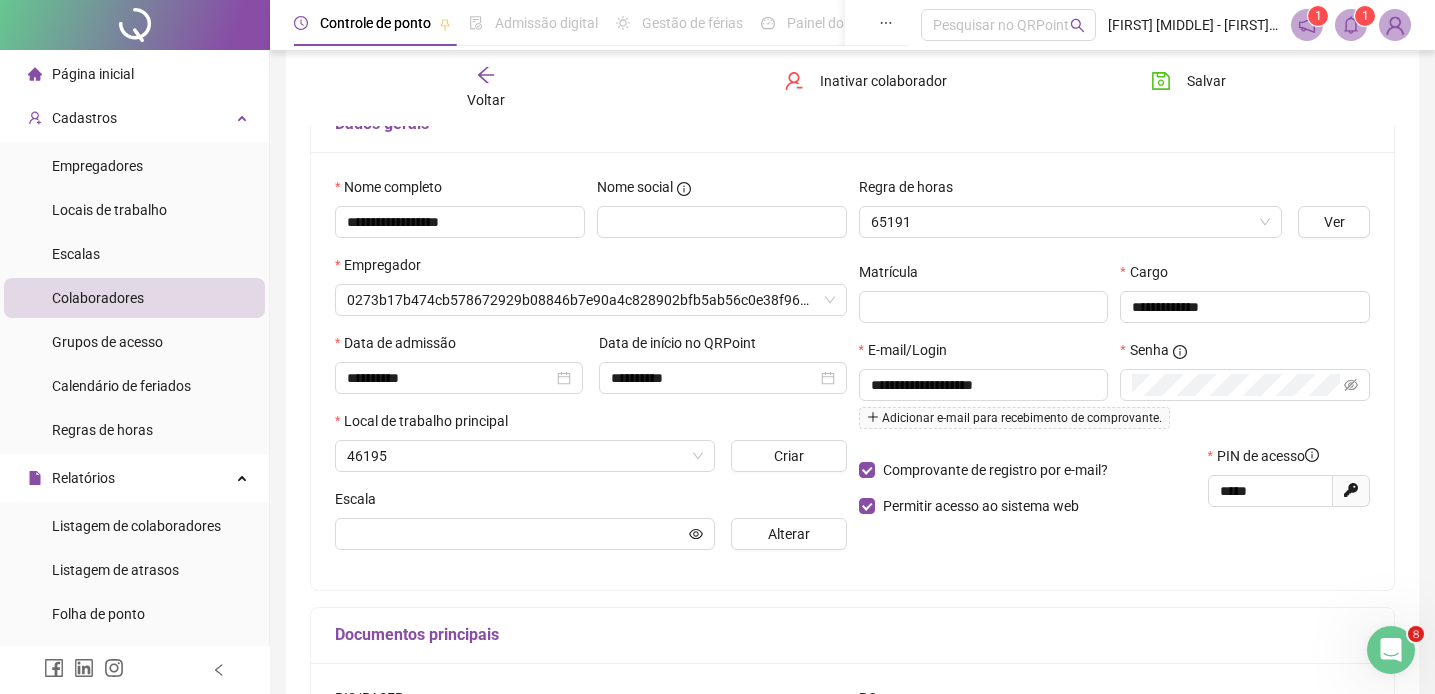 type on "**********" 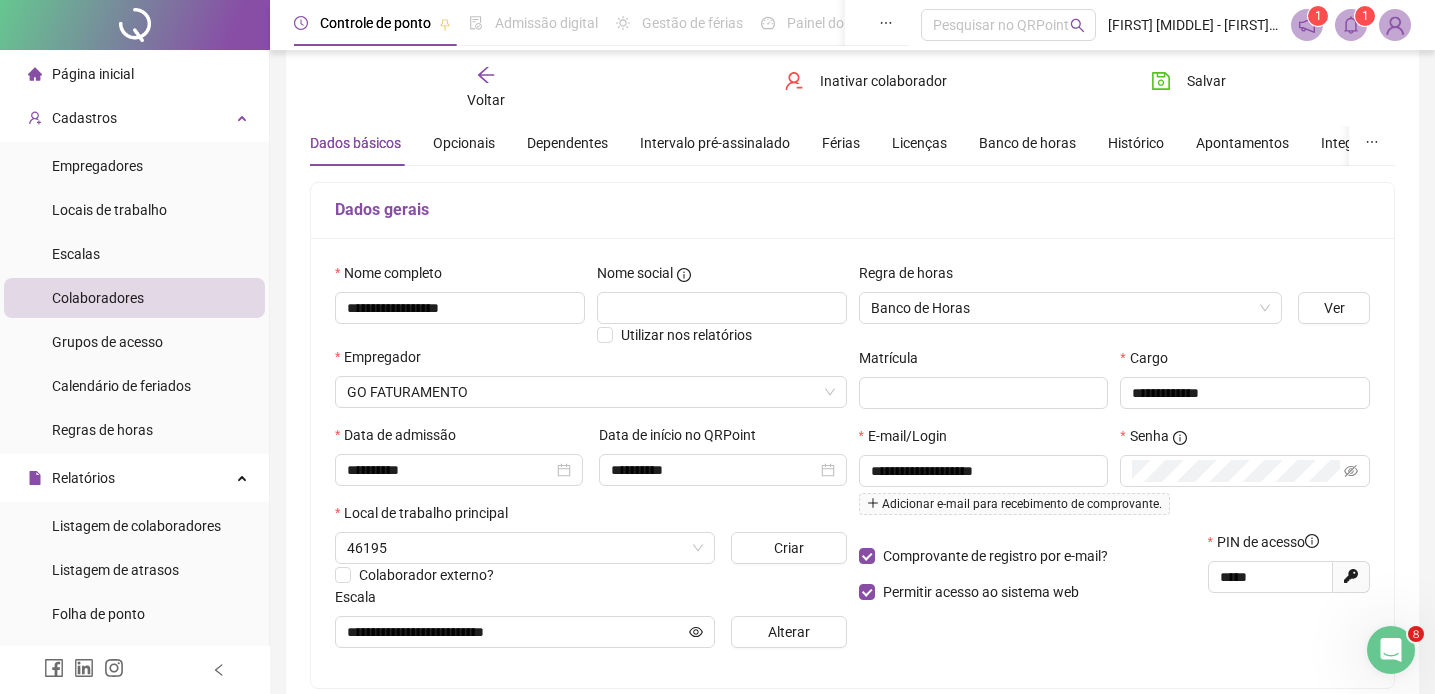 scroll, scrollTop: 42, scrollLeft: 0, axis: vertical 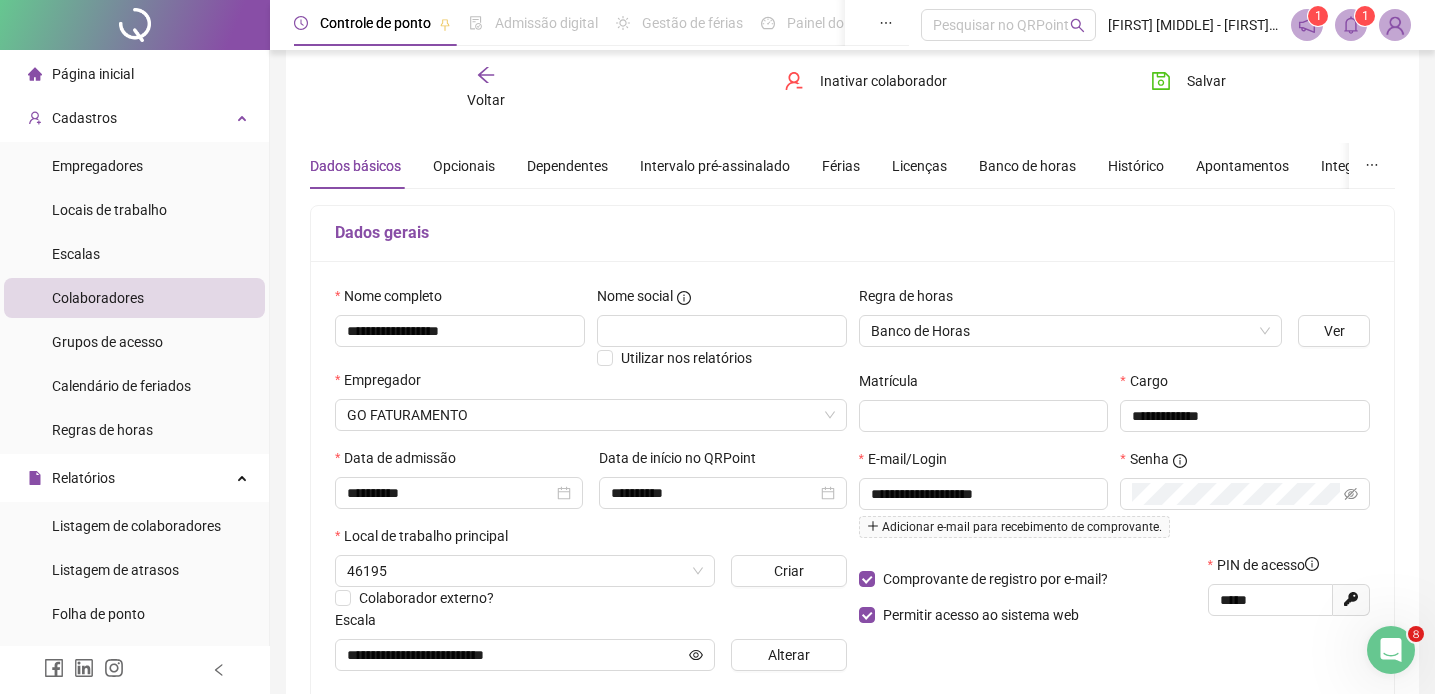 click on "Dados básicos Opcionais Dependentes Intervalo pré-assinalado Férias Licenças Banco de horas Histórico Apontamentos Integrações Preferências" at bounding box center (907, 166) 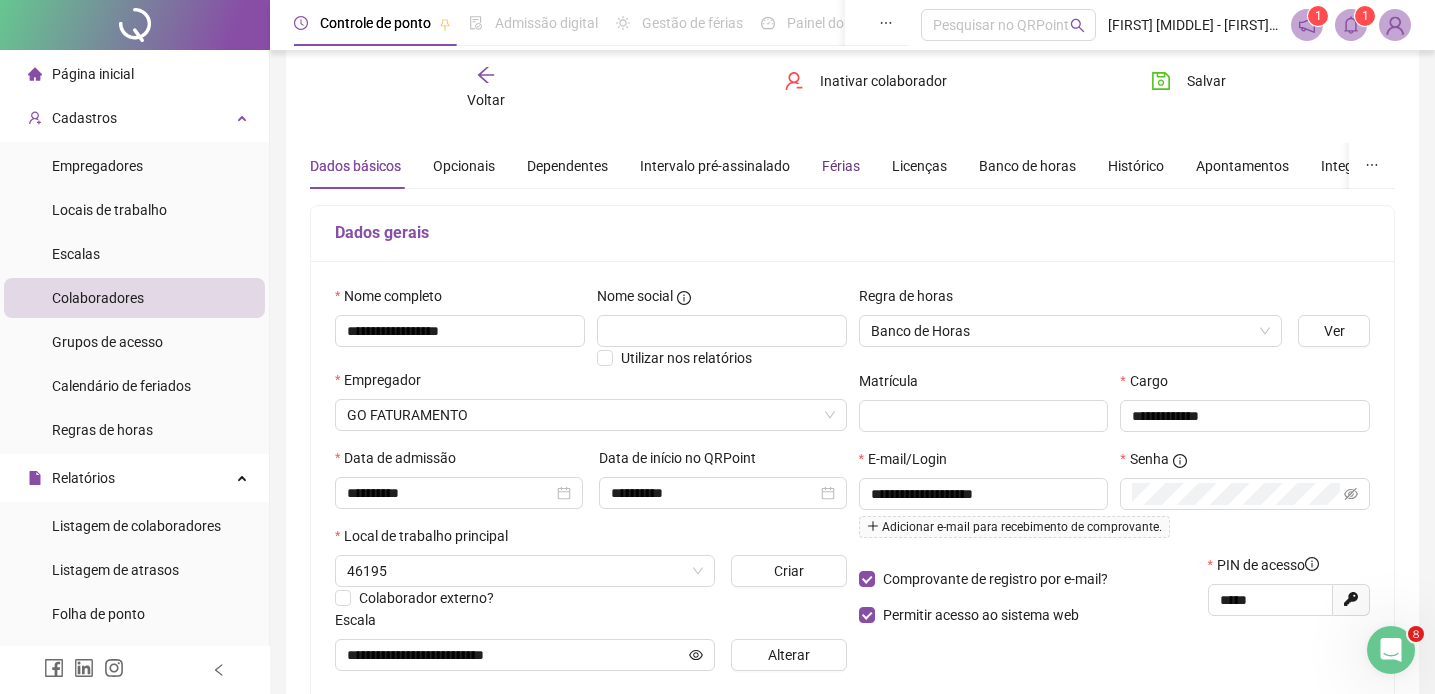 click on "Férias" at bounding box center [841, 166] 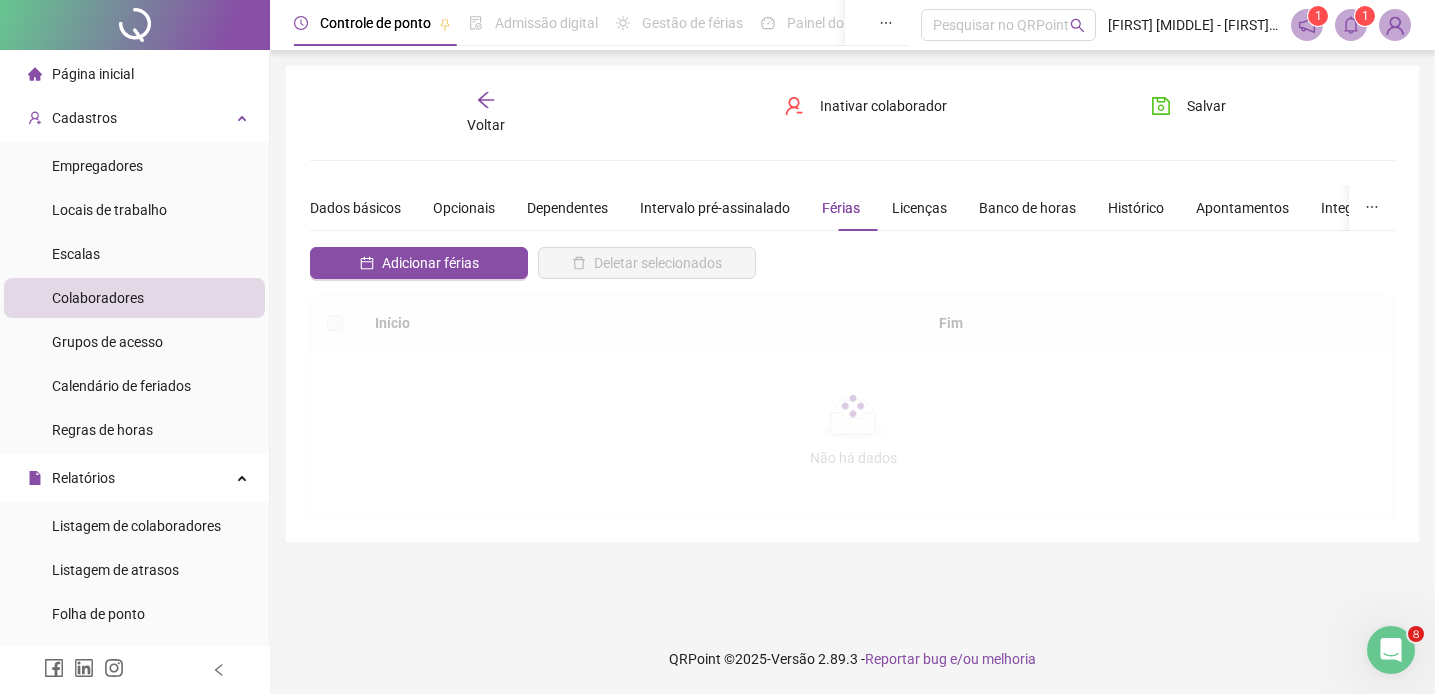 scroll, scrollTop: 0, scrollLeft: 0, axis: both 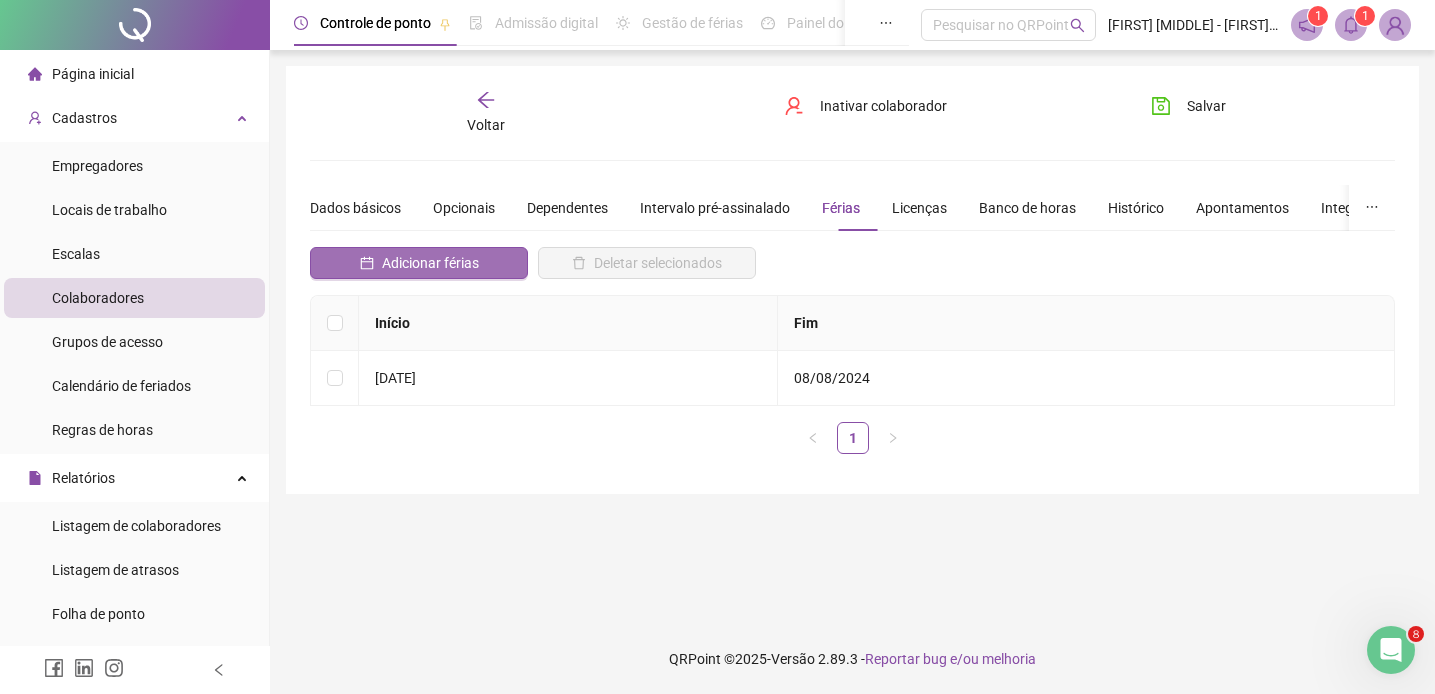 click on "Adicionar férias" at bounding box center (430, 263) 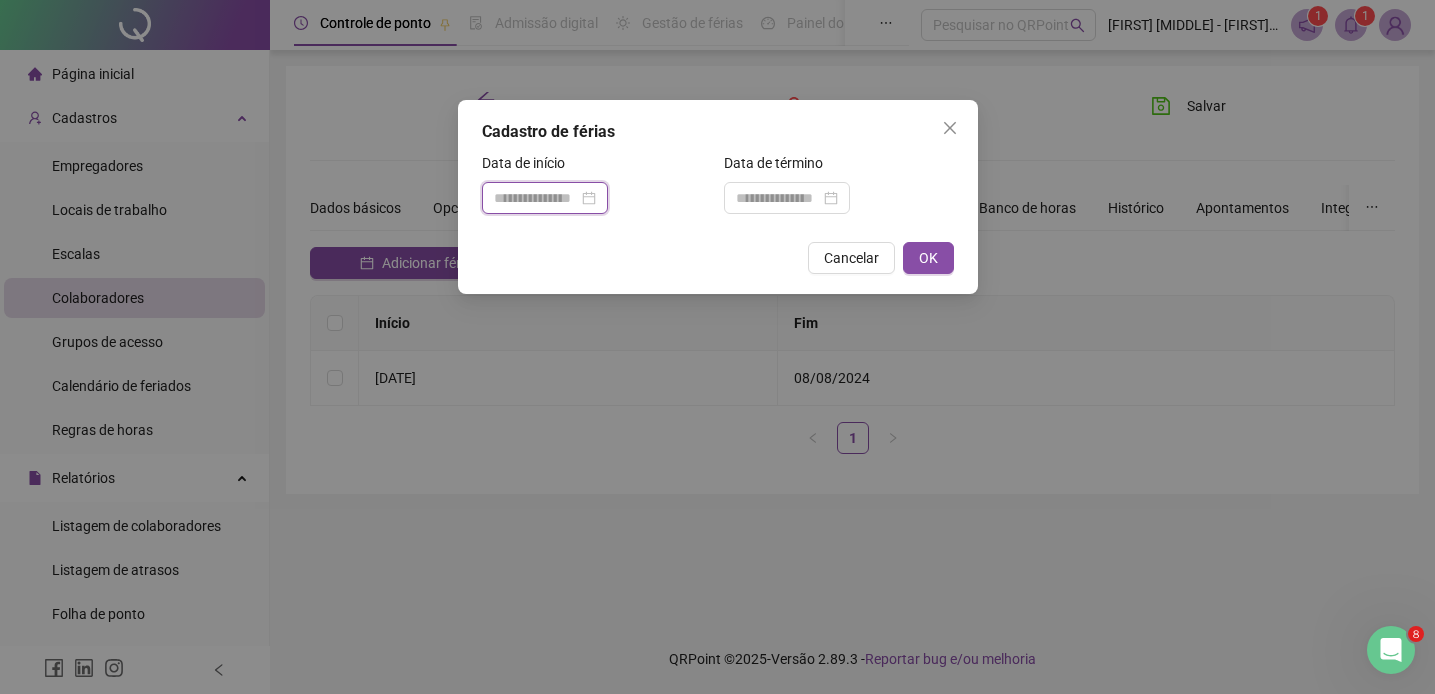 click at bounding box center (536, 198) 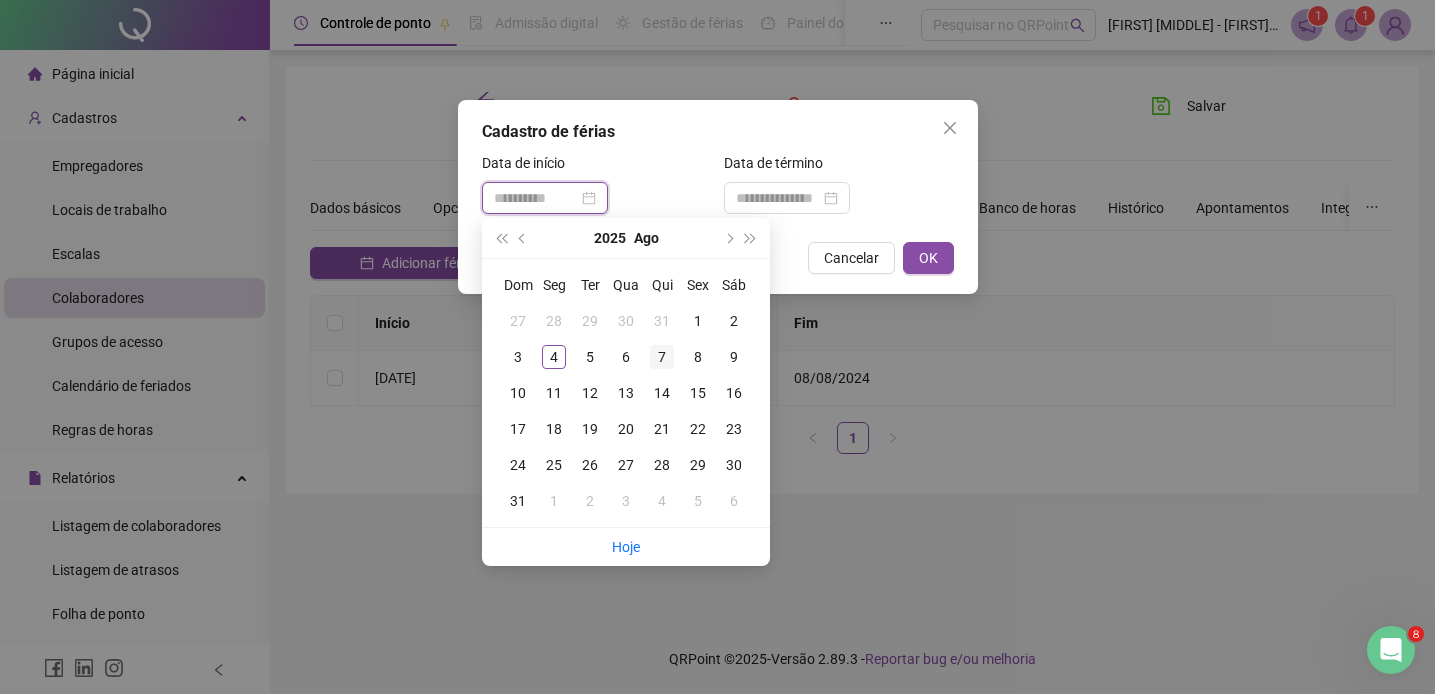 type on "**********" 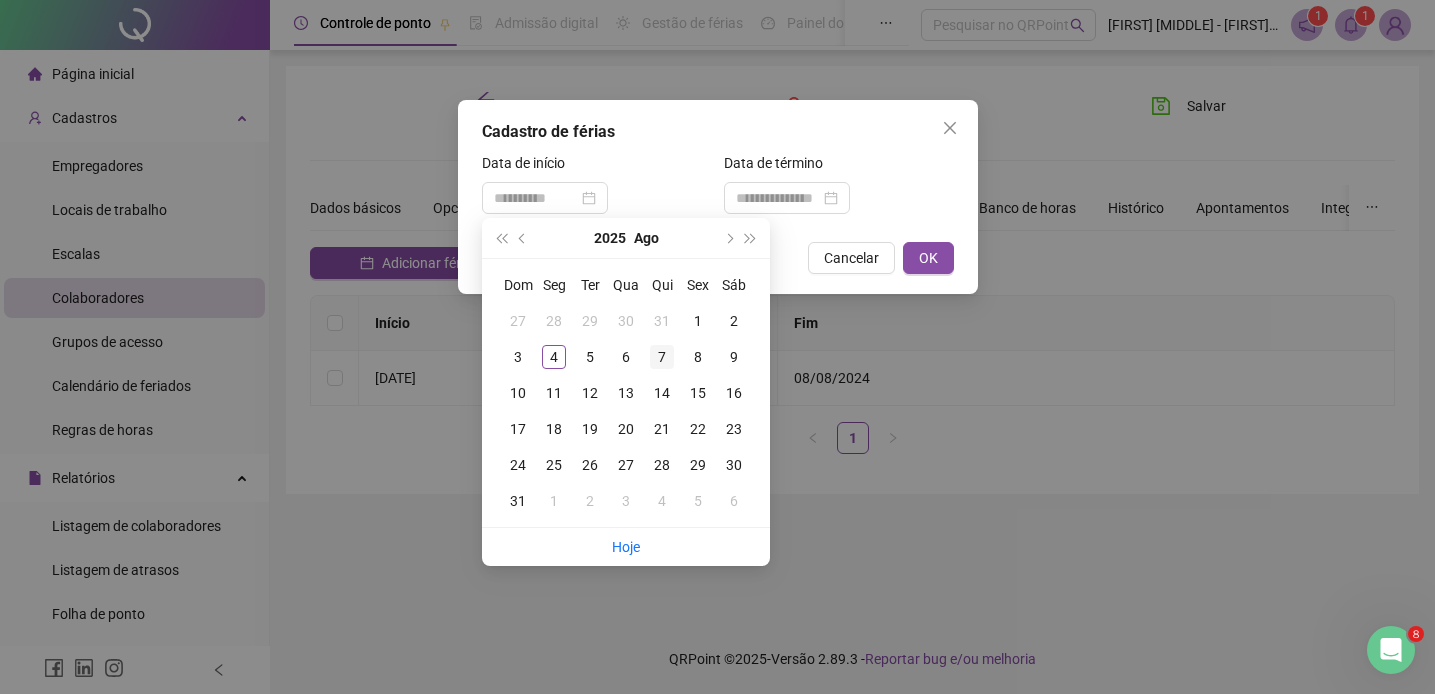 click on "7" at bounding box center (662, 357) 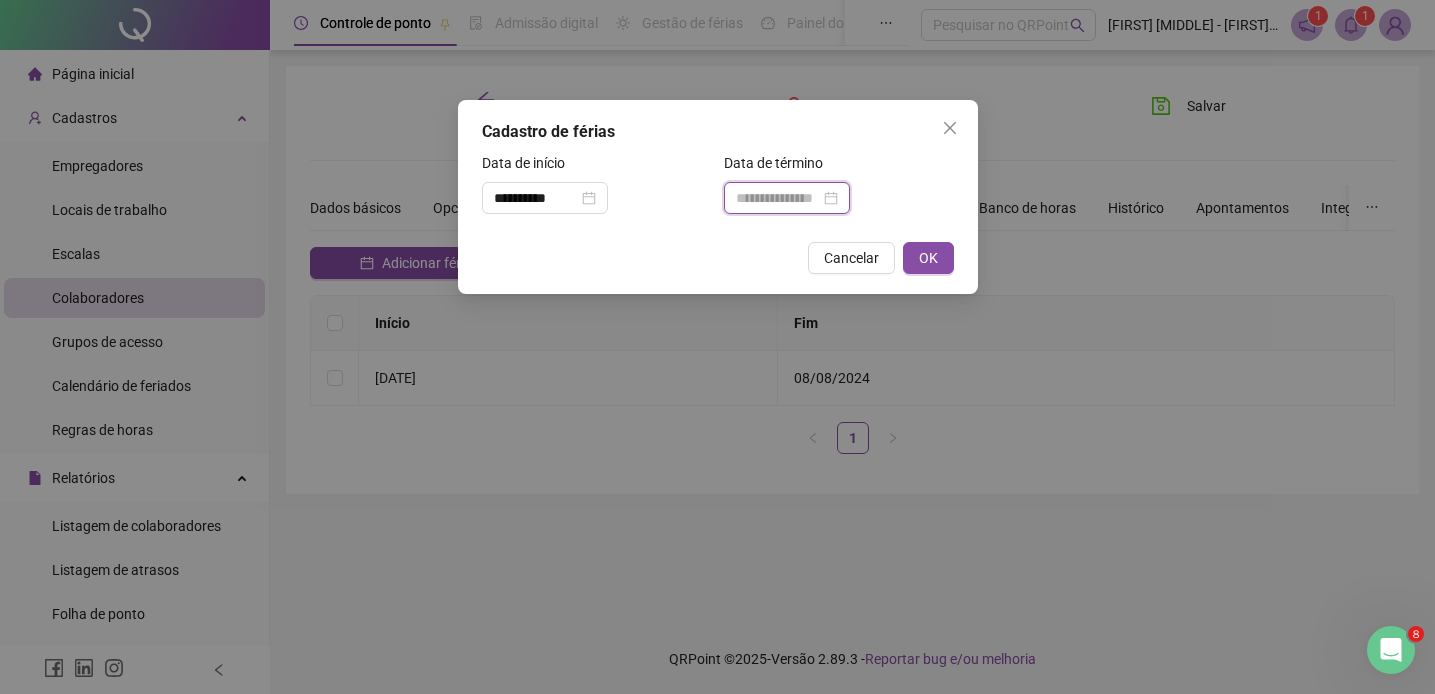 click at bounding box center [778, 198] 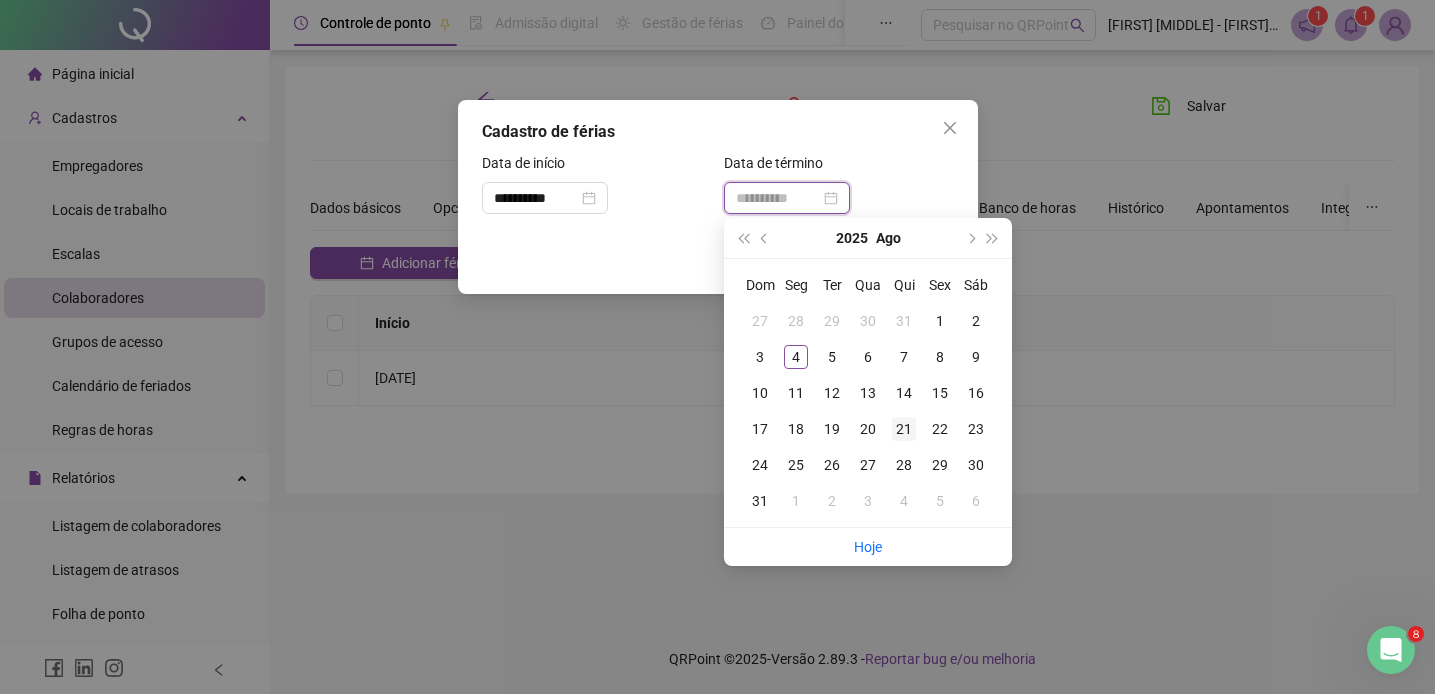 type on "**********" 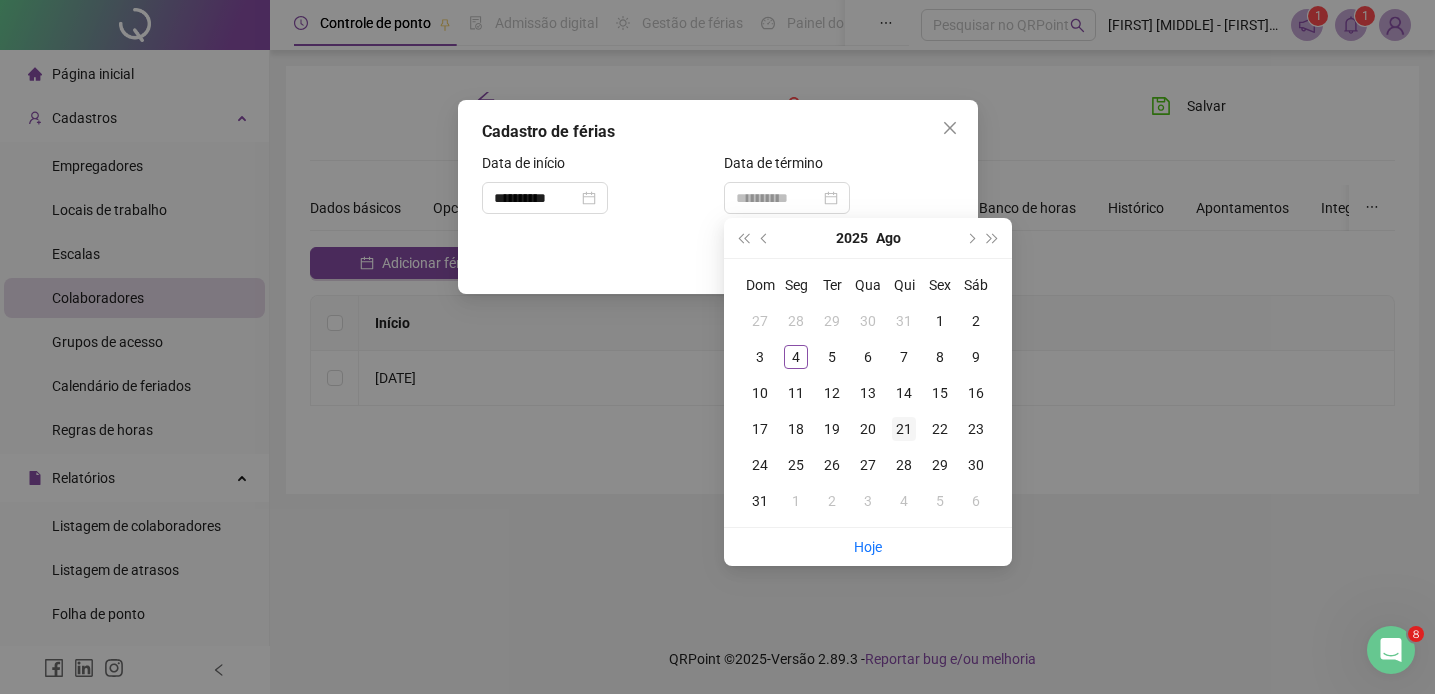 click on "21" at bounding box center (904, 429) 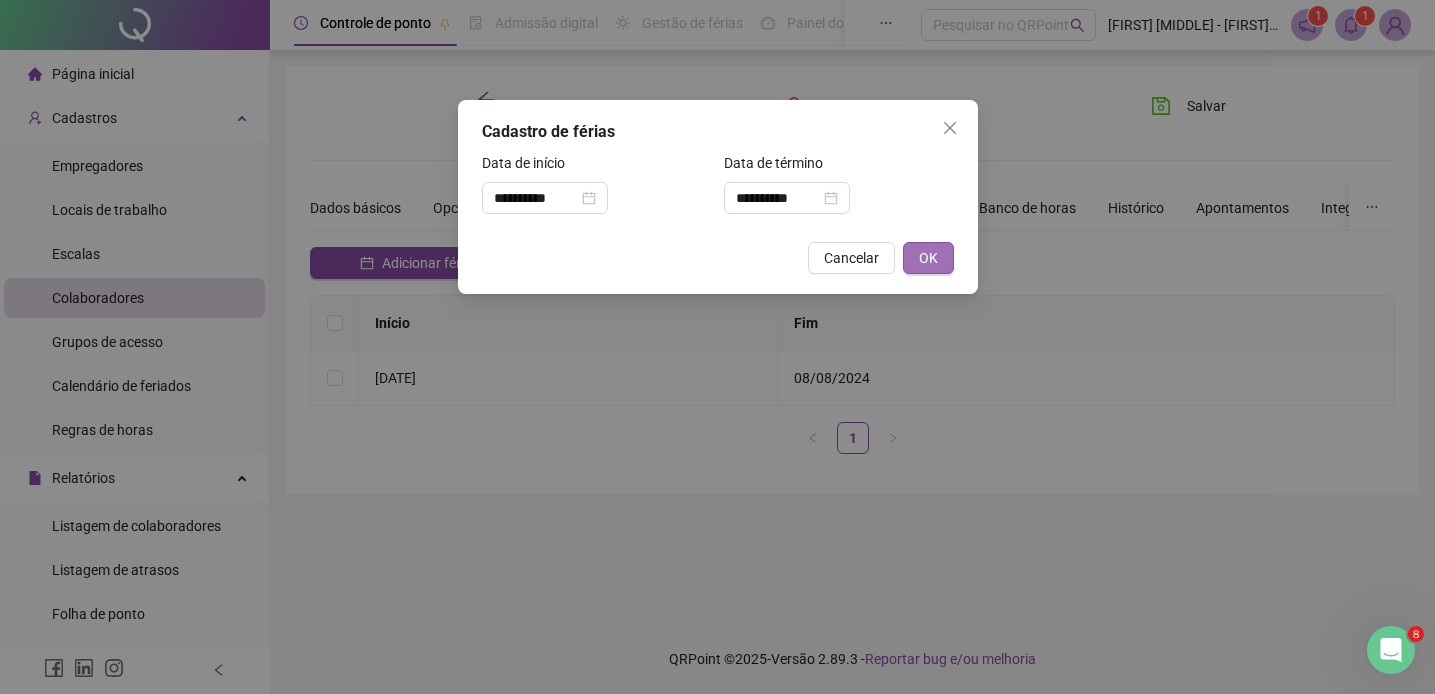 click on "OK" at bounding box center [928, 258] 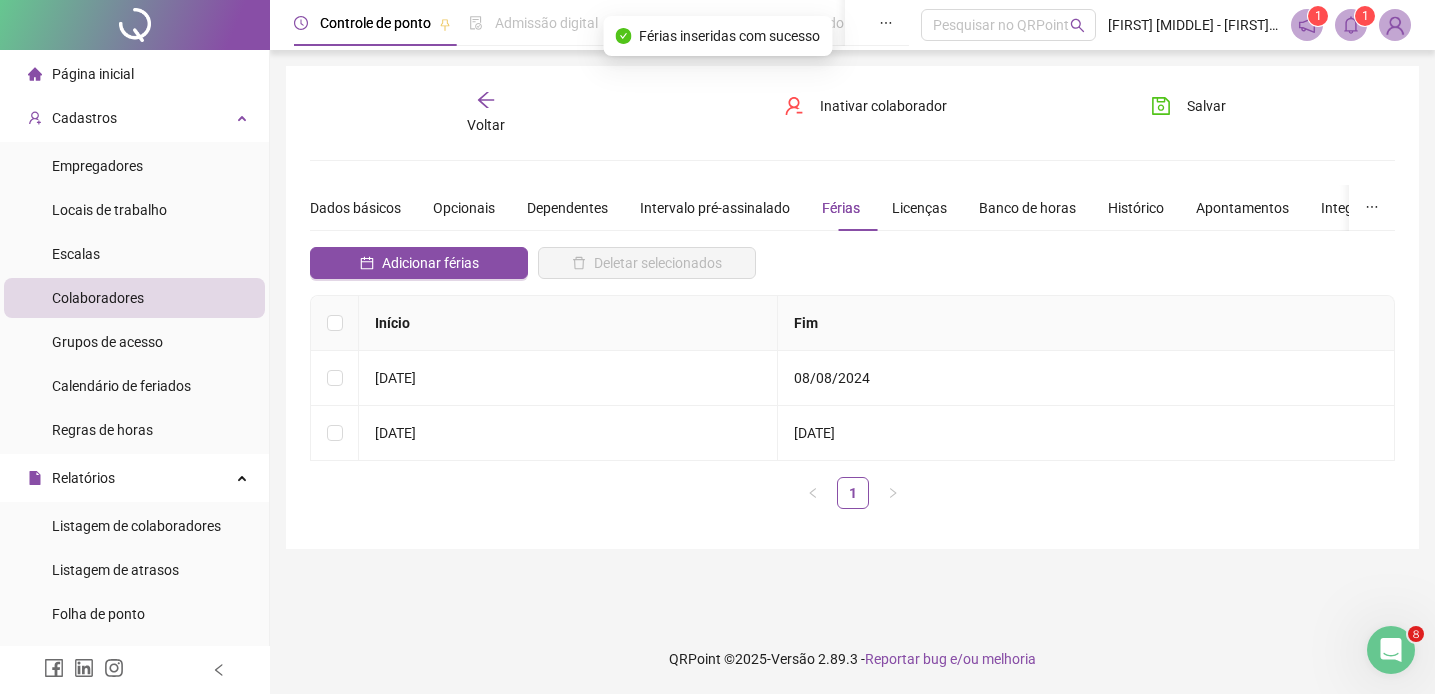 click on "Página inicial" at bounding box center (81, 74) 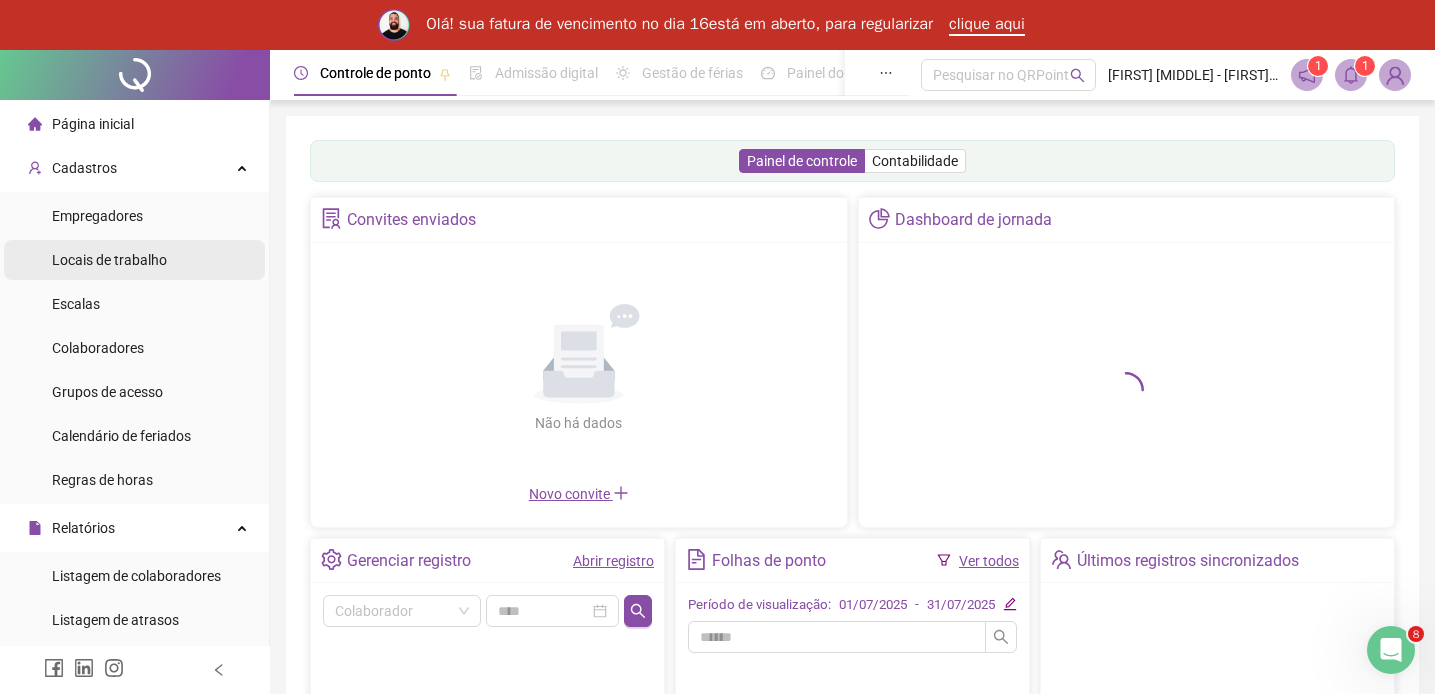 scroll, scrollTop: 0, scrollLeft: 0, axis: both 